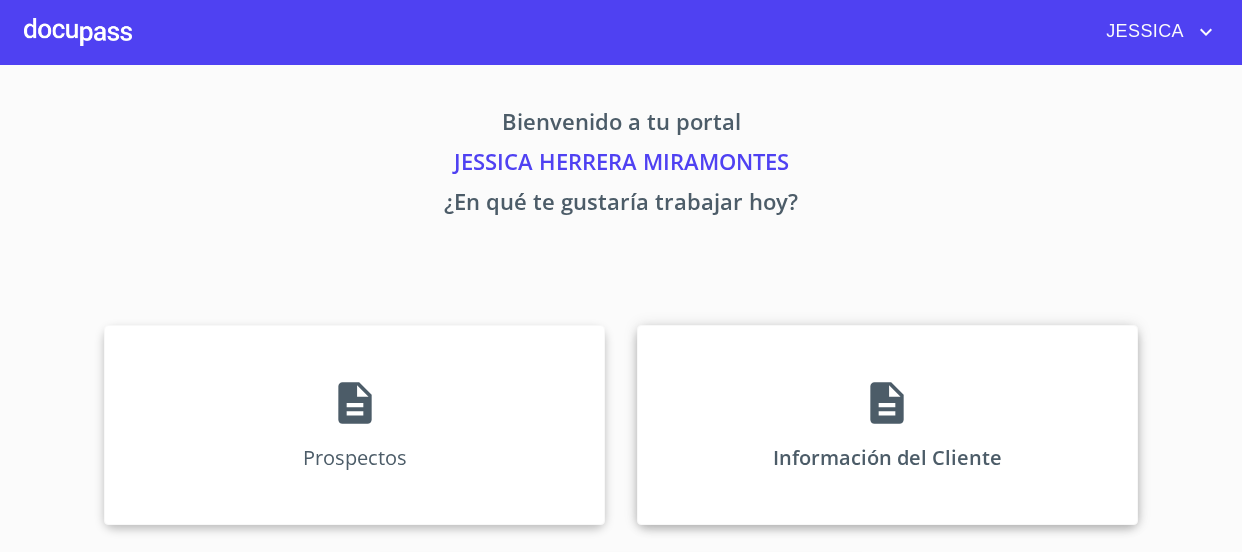 scroll, scrollTop: 0, scrollLeft: 0, axis: both 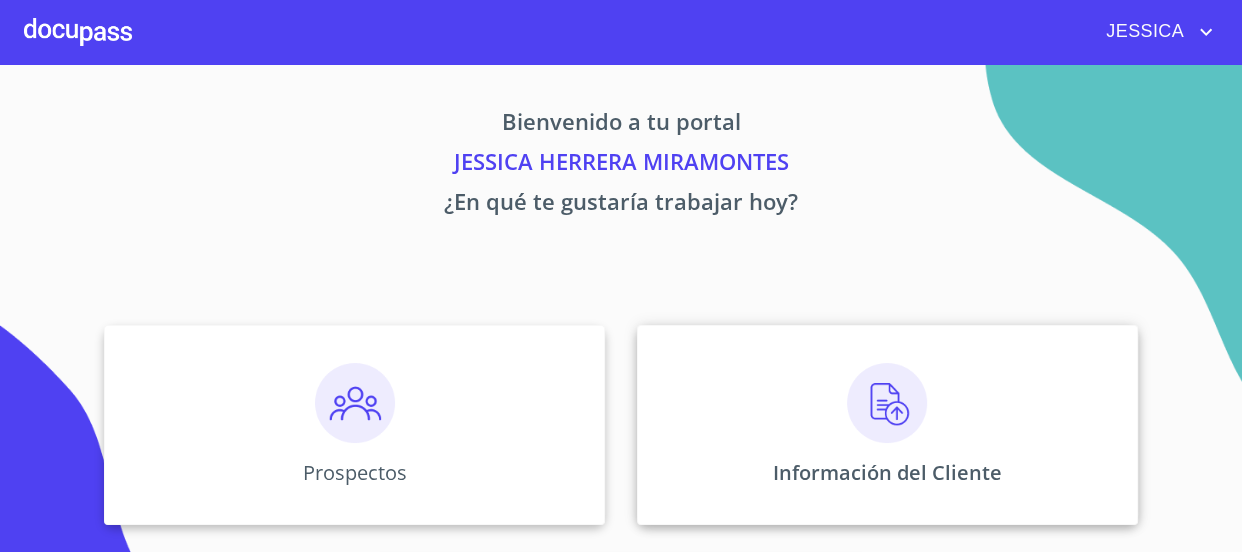 click at bounding box center [887, 403] 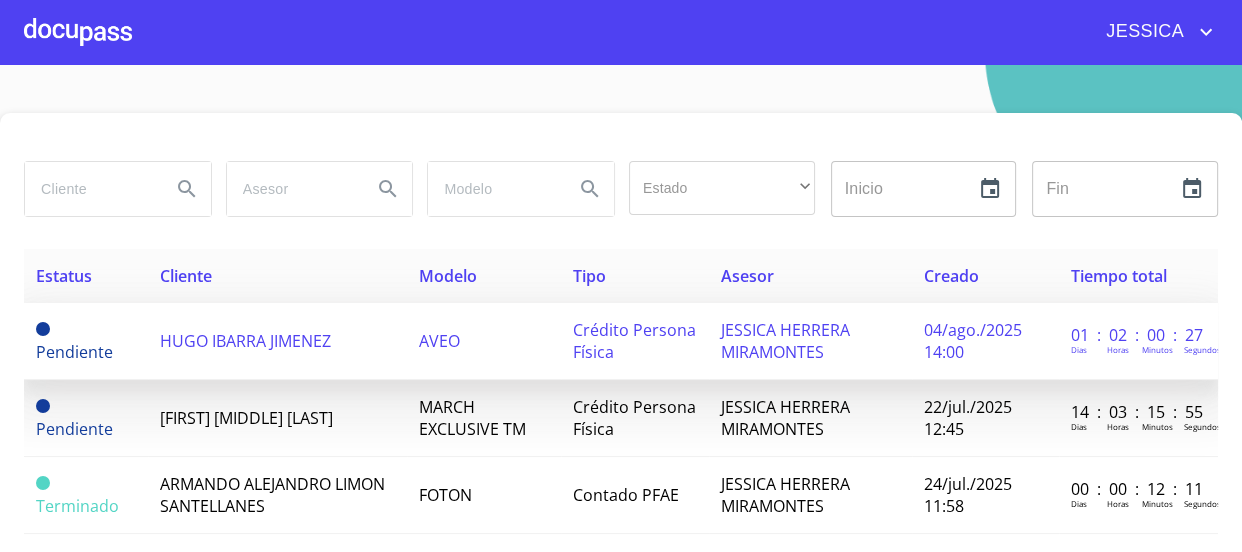 click on "HUGO  IBARRA  JIMENEZ" at bounding box center (245, 341) 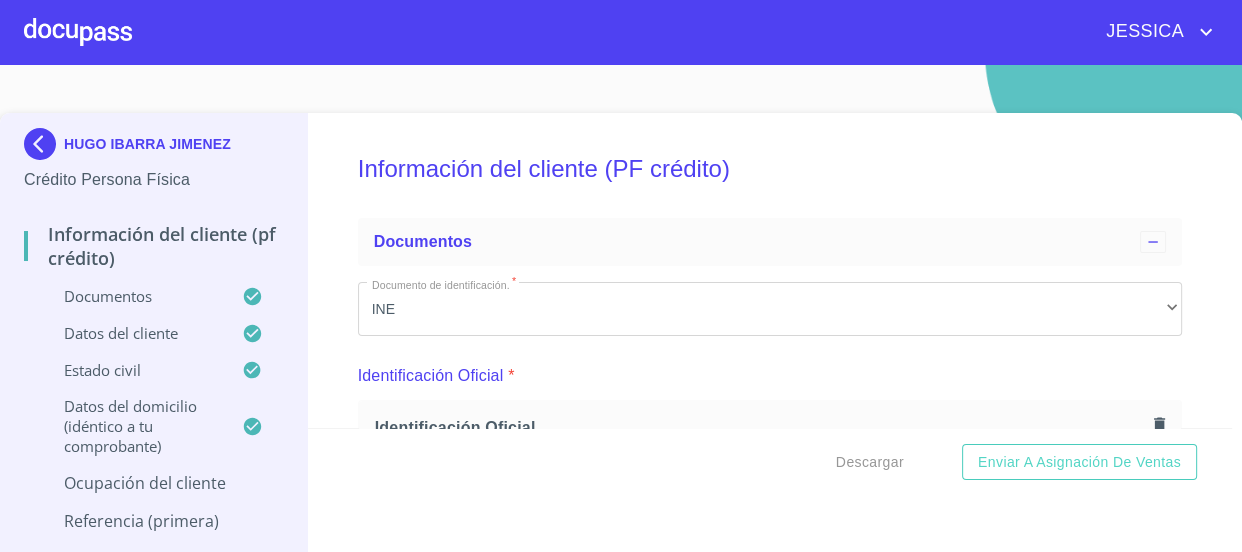 scroll, scrollTop: 0, scrollLeft: 0, axis: both 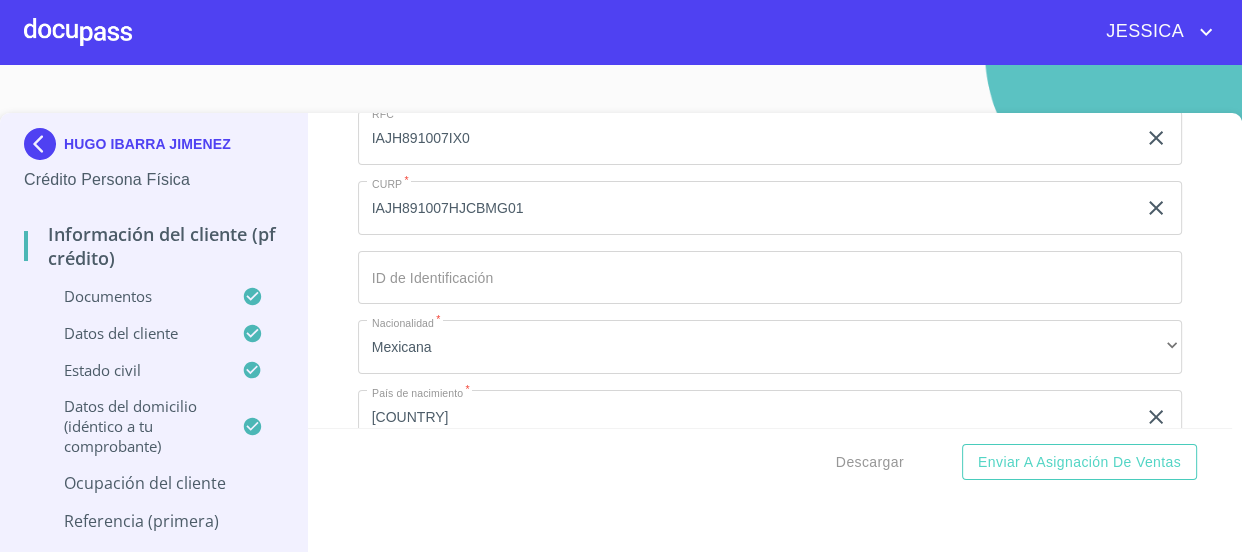 drag, startPoint x: 1183, startPoint y: 0, endPoint x: 729, endPoint y: 84, distance: 461.70554 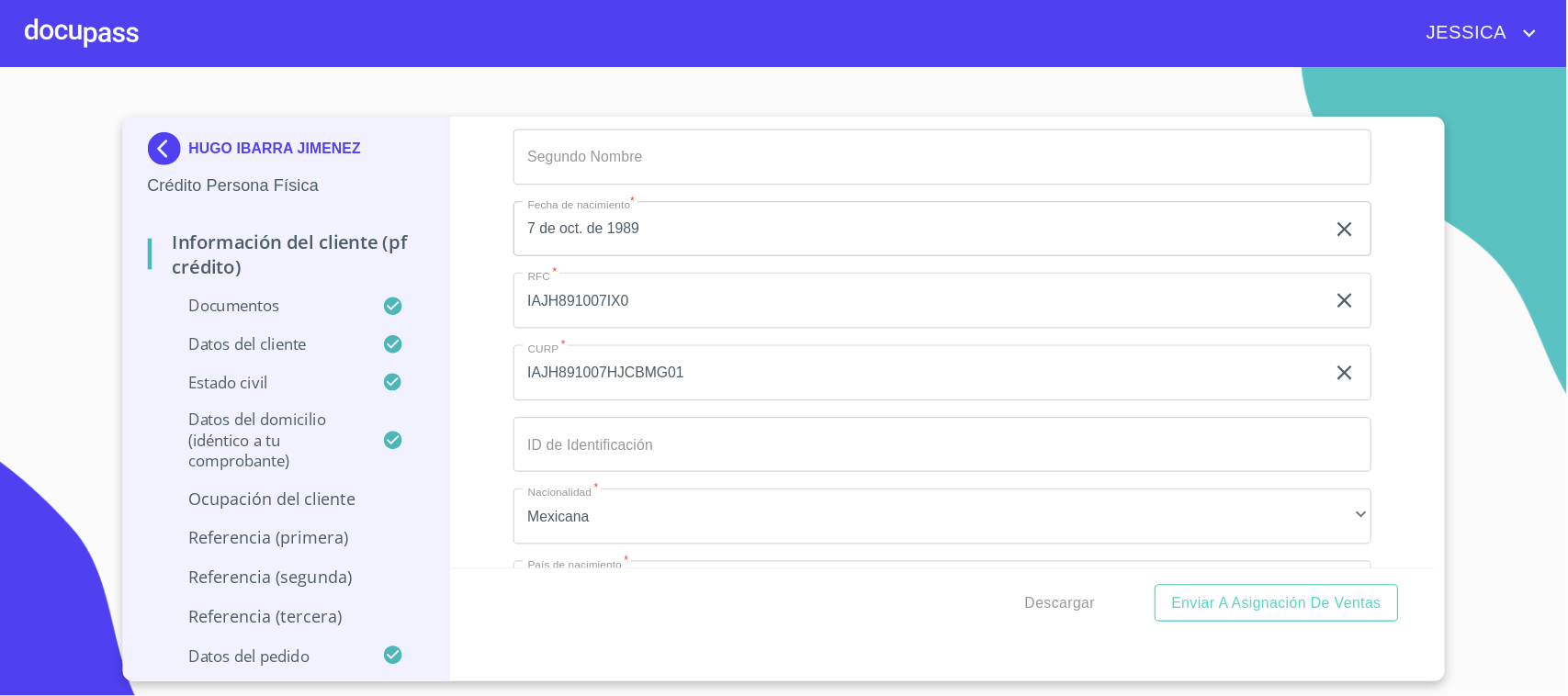 scroll, scrollTop: 5630, scrollLeft: 0, axis: vertical 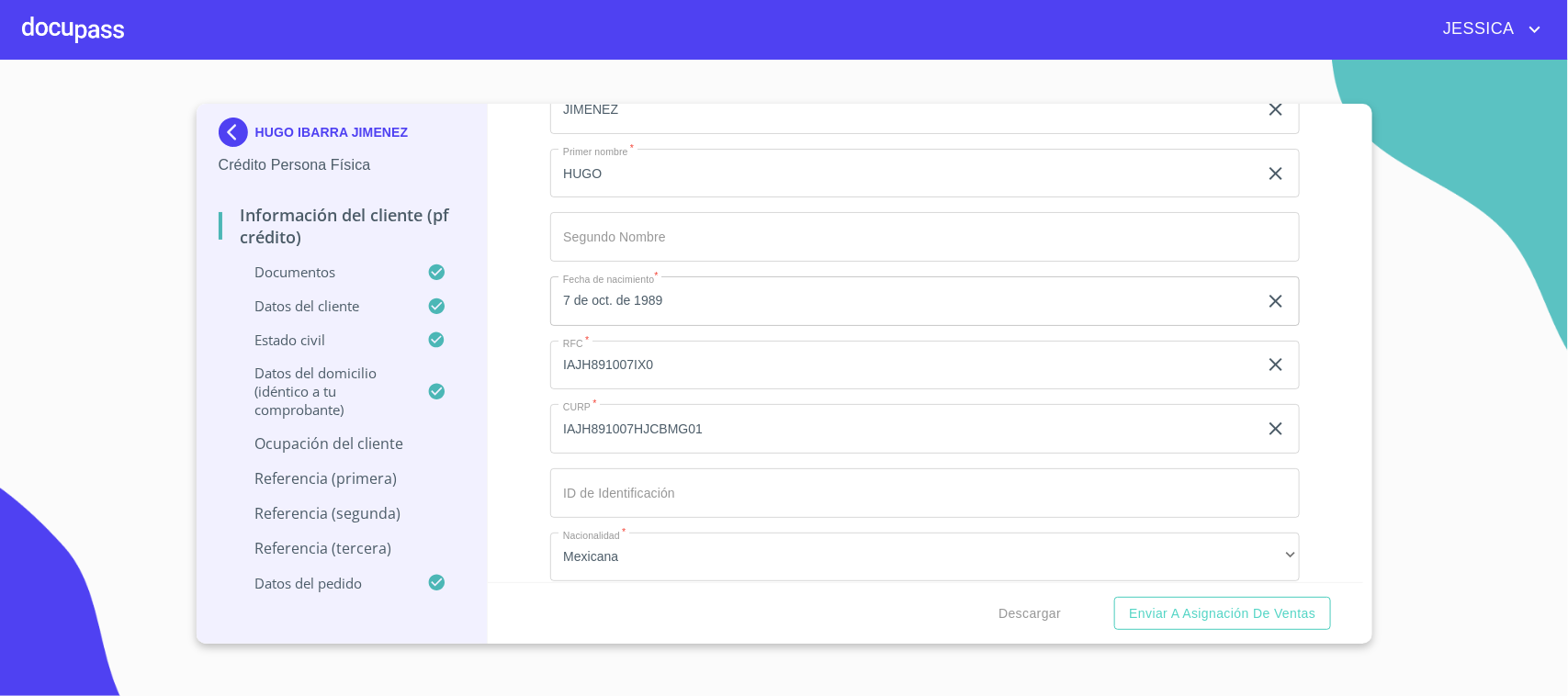 drag, startPoint x: 578, startPoint y: 5, endPoint x: 75, endPoint y: 140, distance: 520.80131 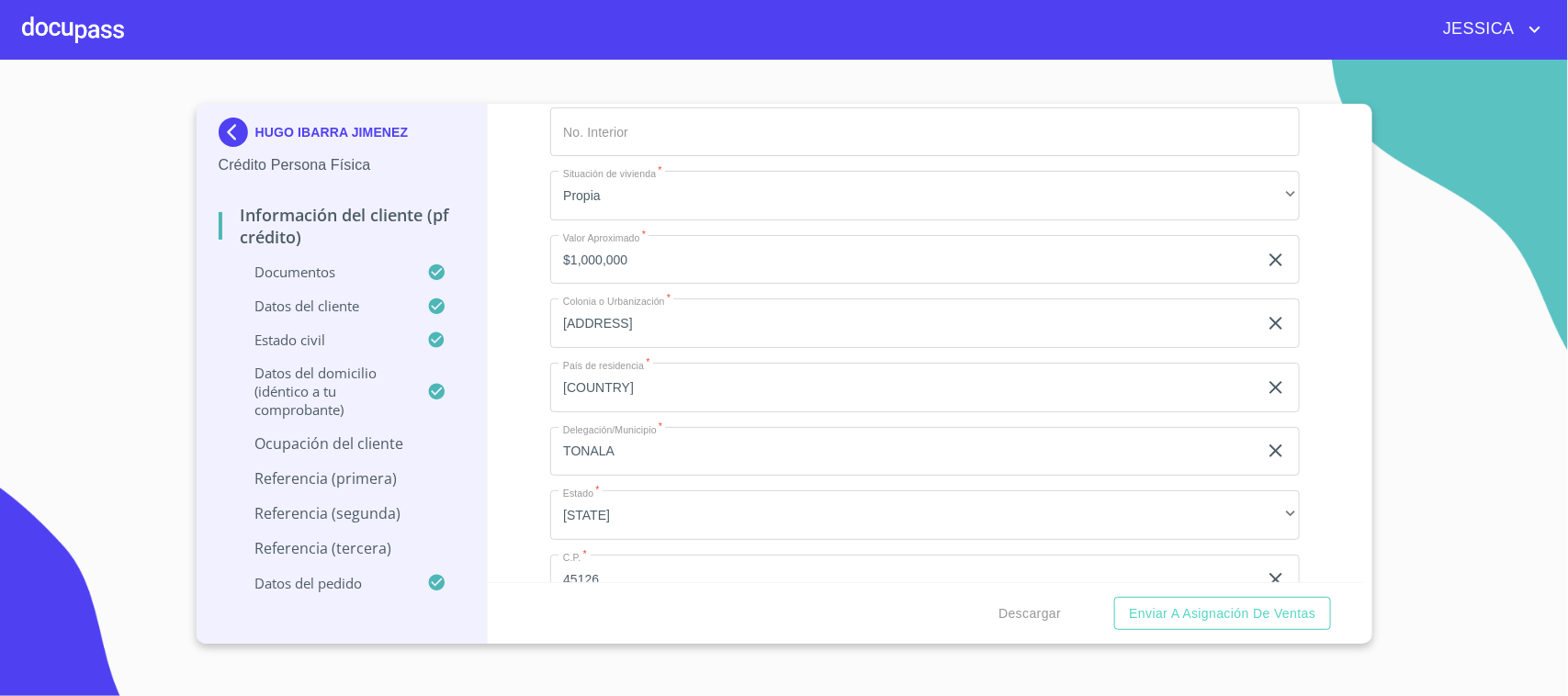 scroll, scrollTop: 7008, scrollLeft: 0, axis: vertical 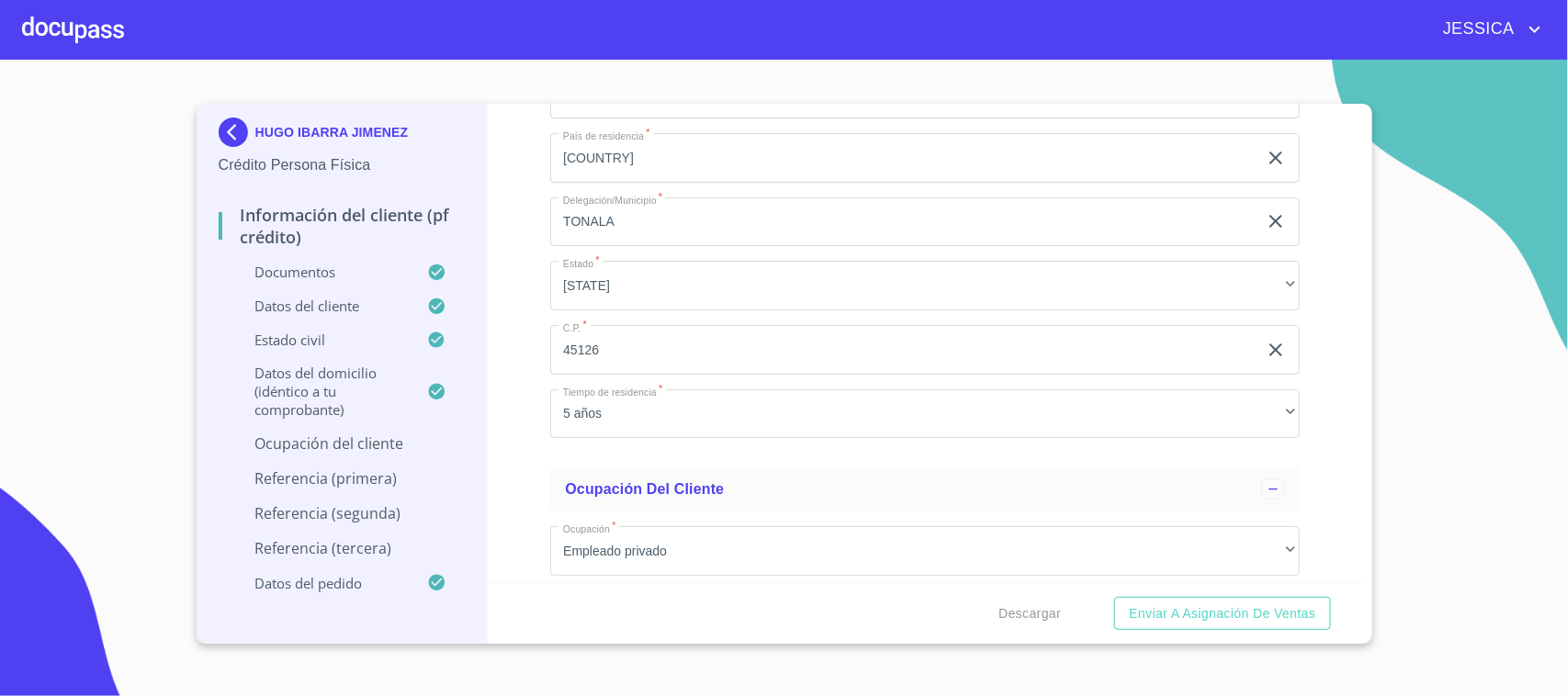 click on "Documento de identificación.   *" at bounding box center (904, -1331) 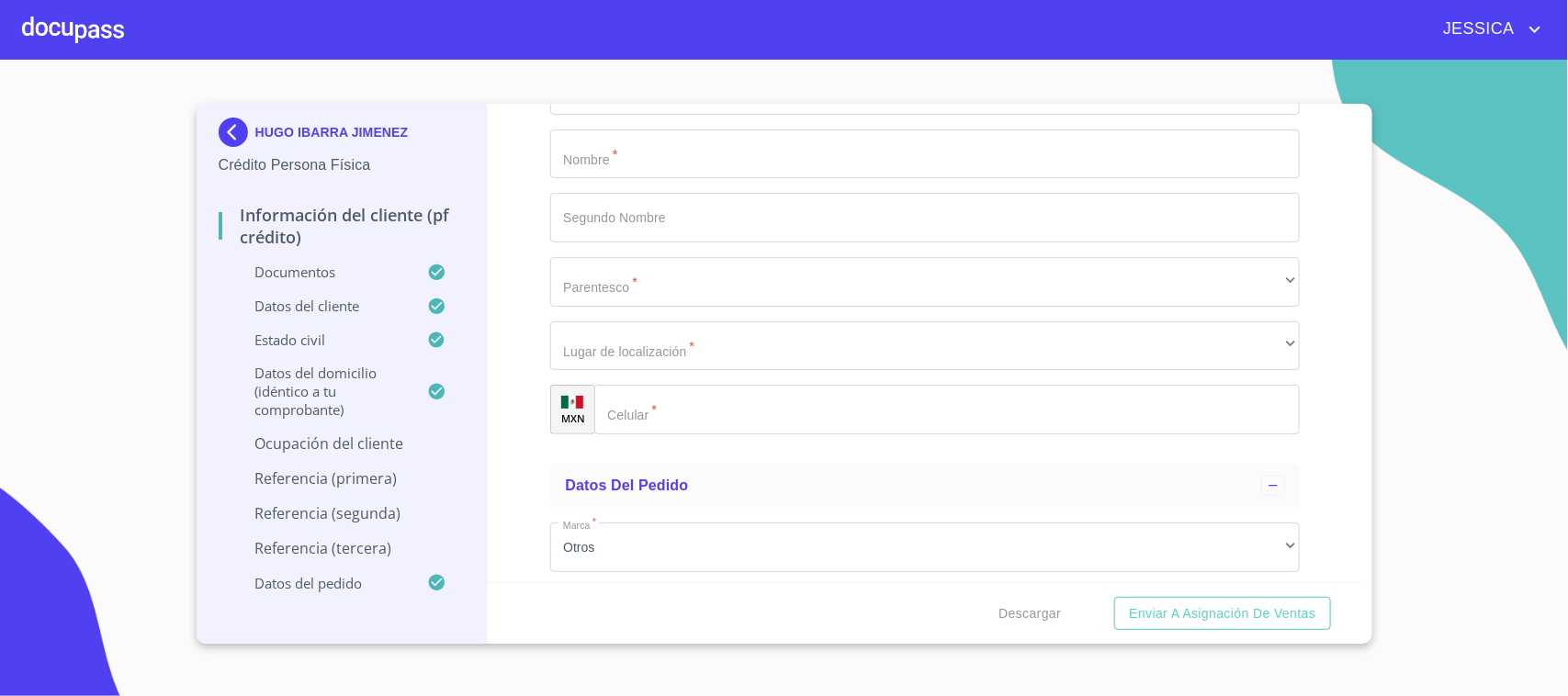 scroll, scrollTop: 9877, scrollLeft: 0, axis: vertical 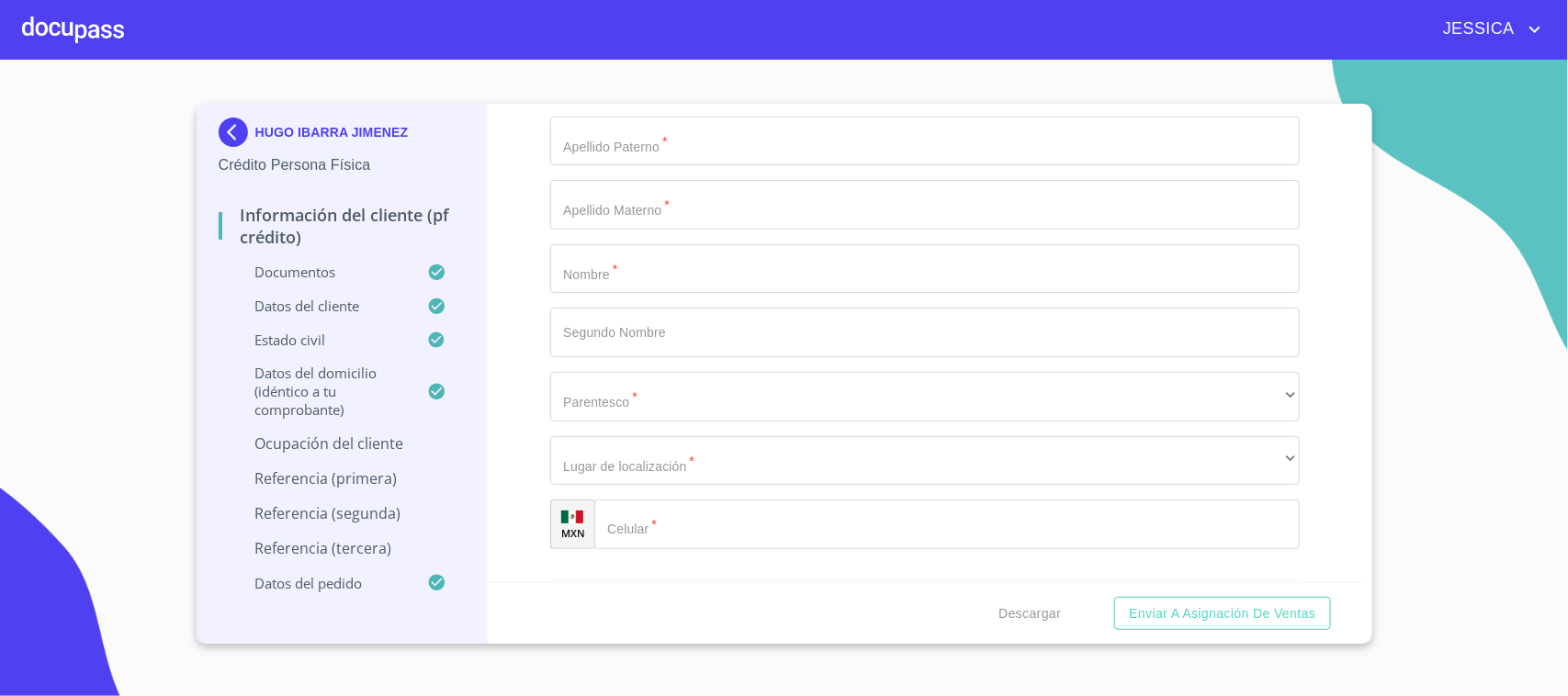 click on "Documento de identificación.   *" at bounding box center [904, -4201] 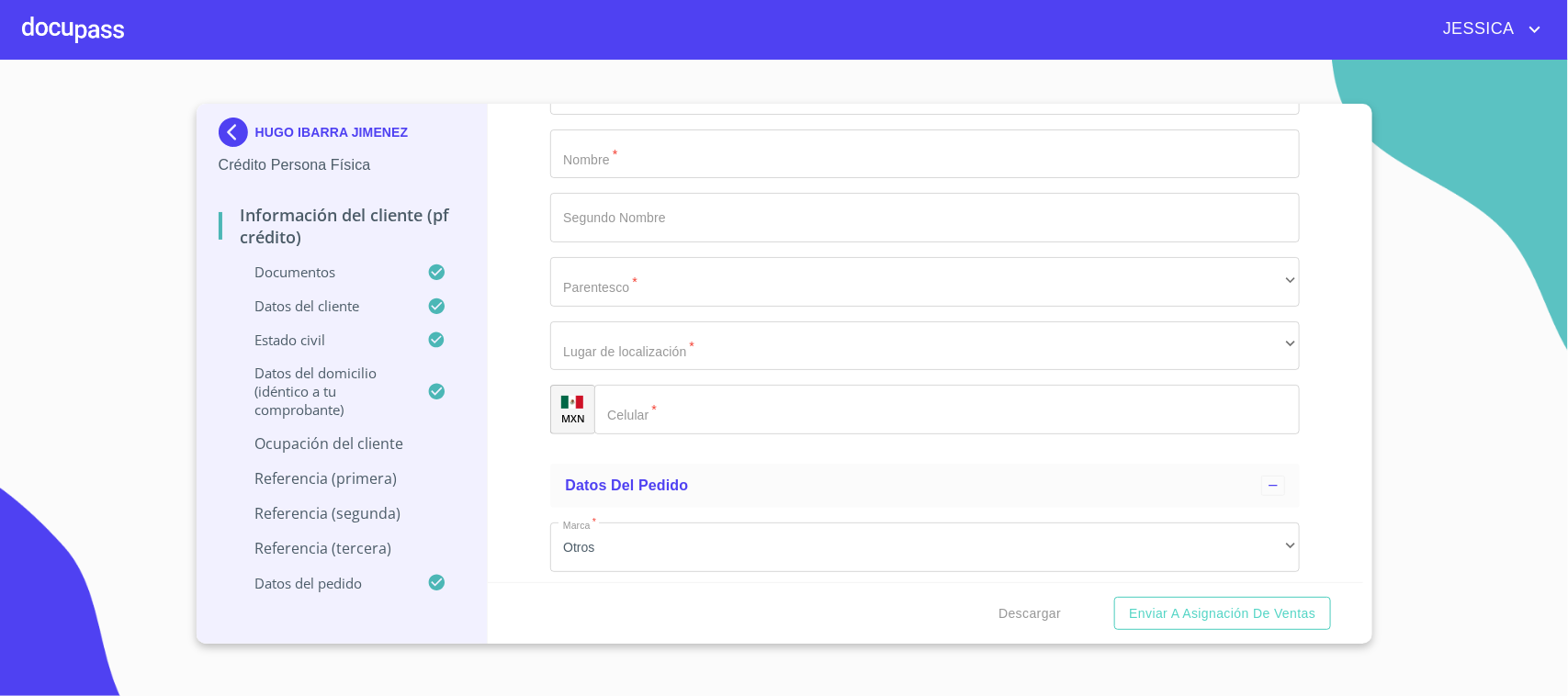type on "RAMIREZ" 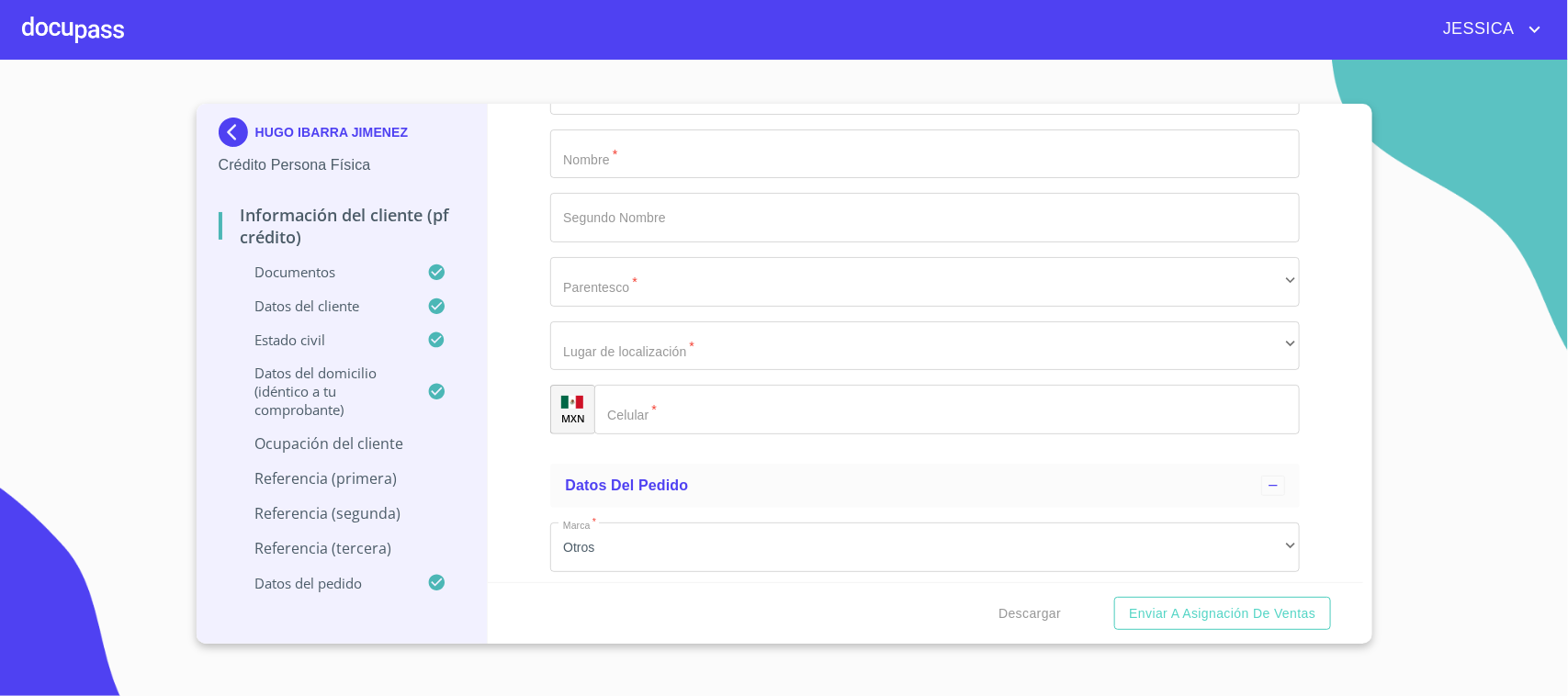 click on "​" at bounding box center [925, -760] 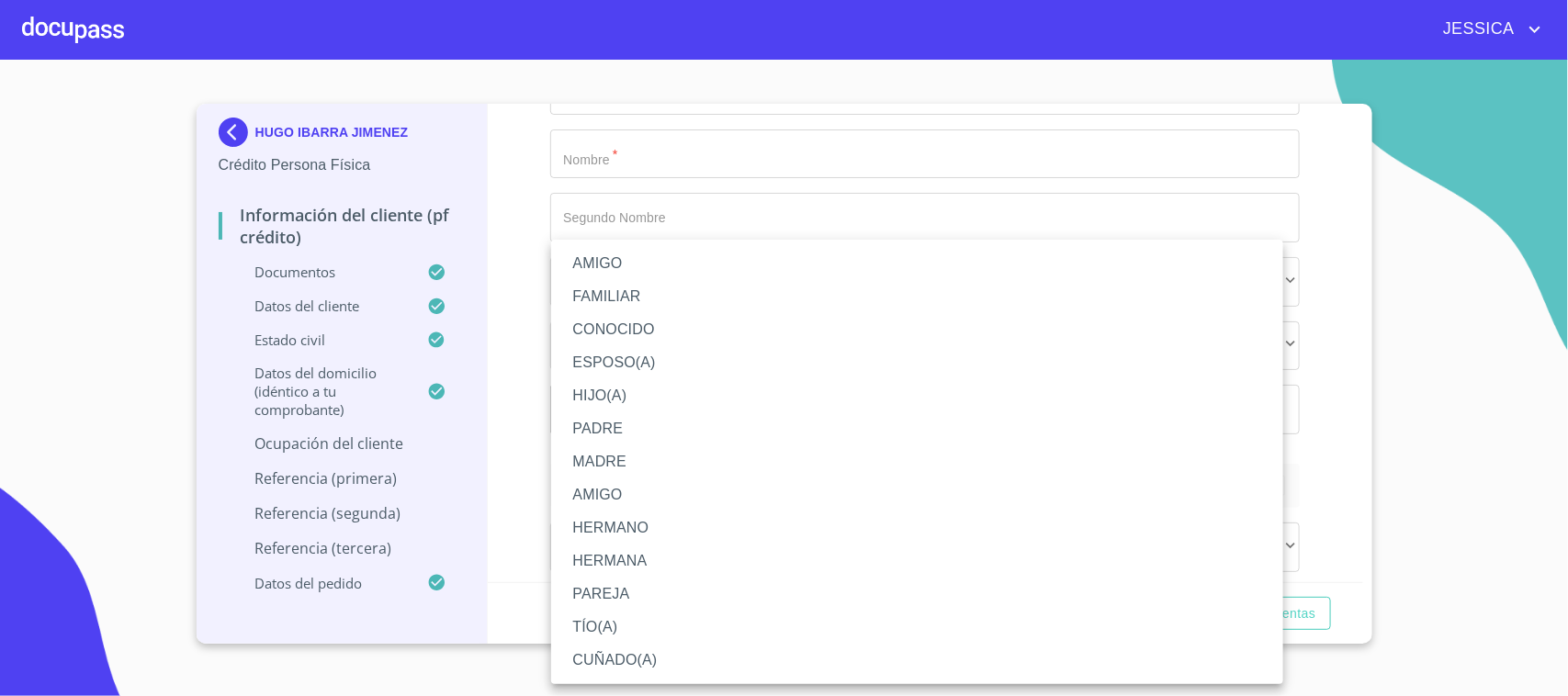 click on "CONOCIDO" at bounding box center [917, 330] 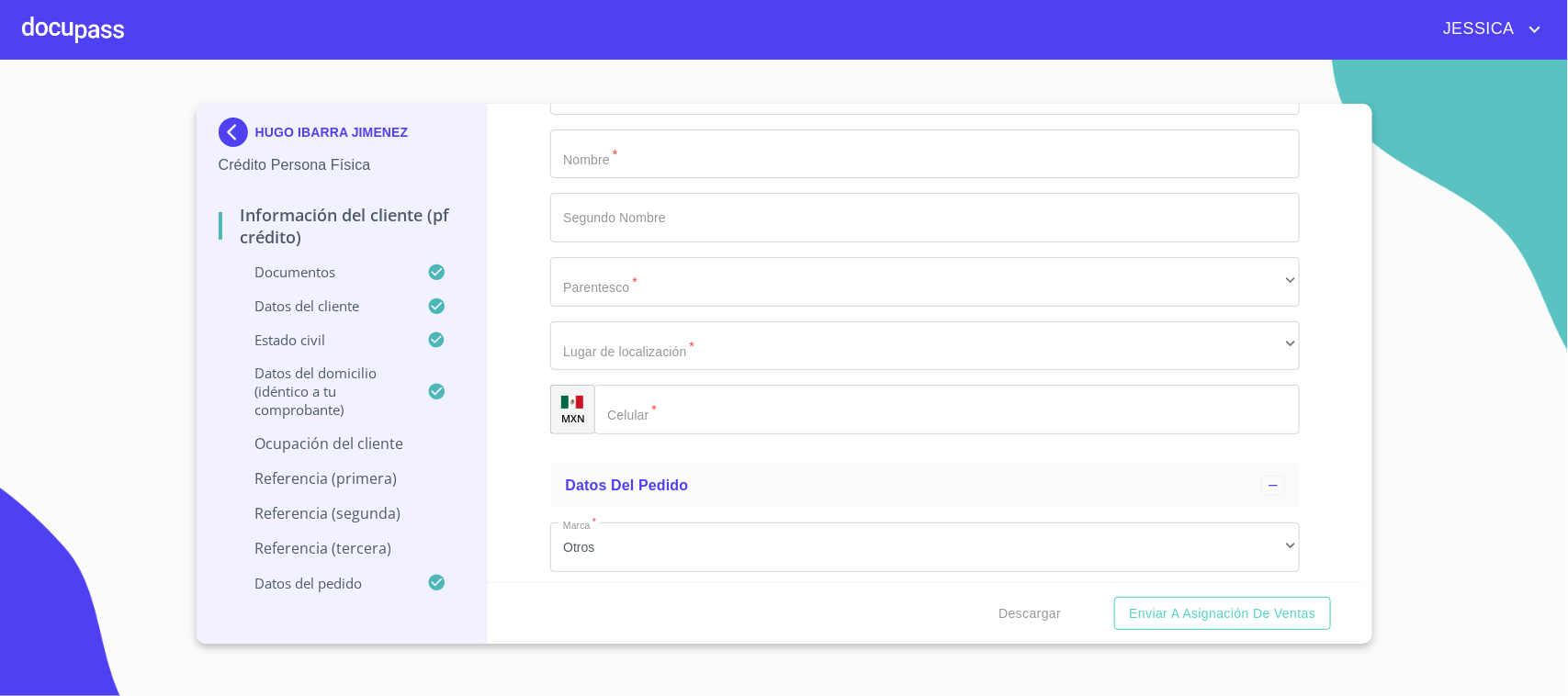 scroll, scrollTop: 10107, scrollLeft: 0, axis: vertical 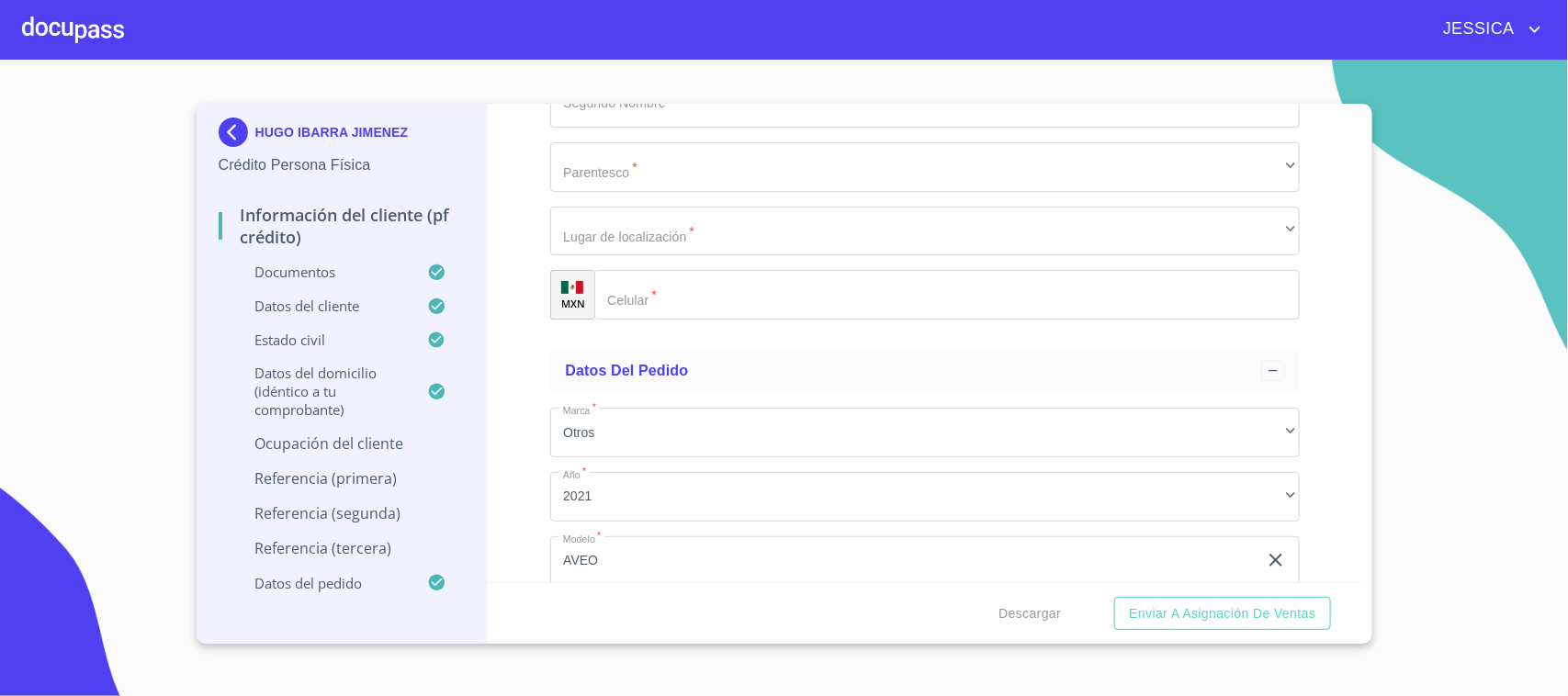 click on "​" at bounding box center (925, -812) 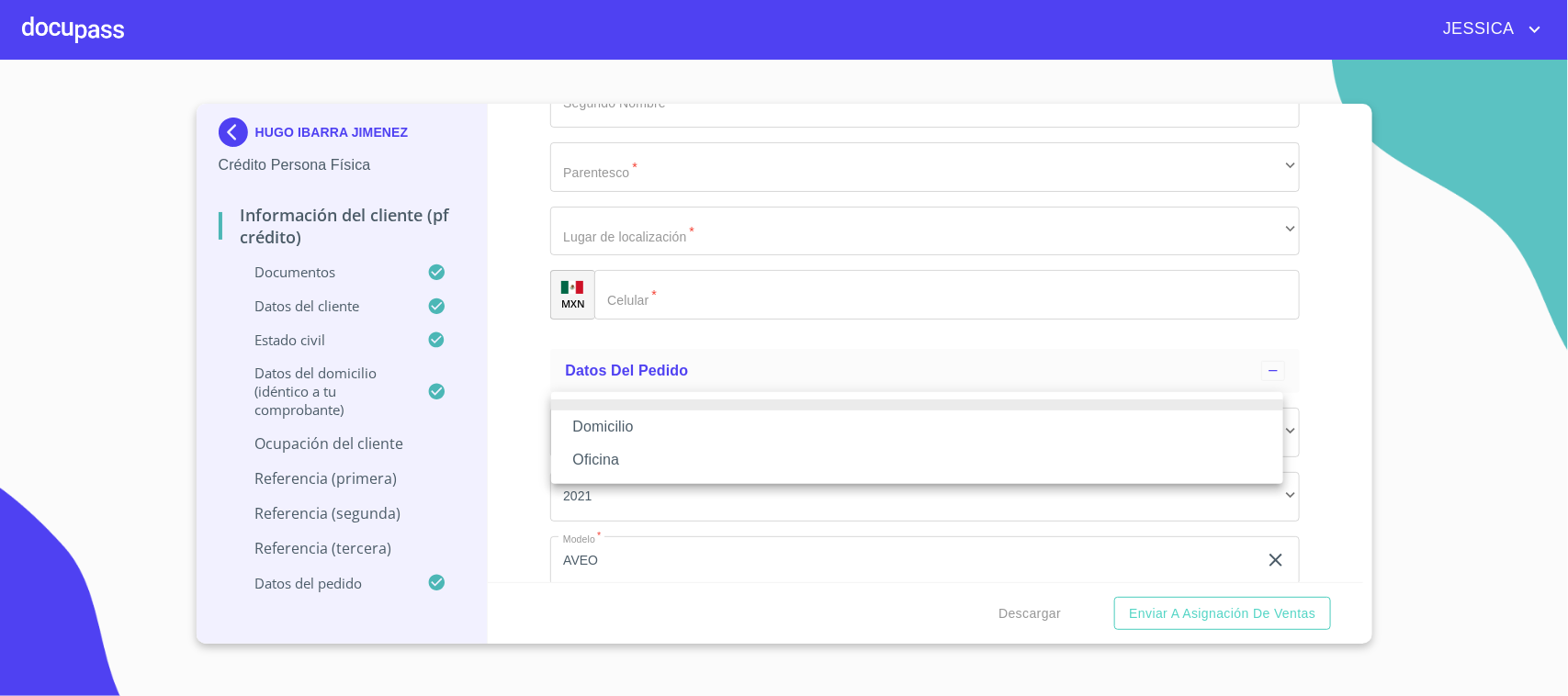 click on "Domicilio" at bounding box center (917, 427) 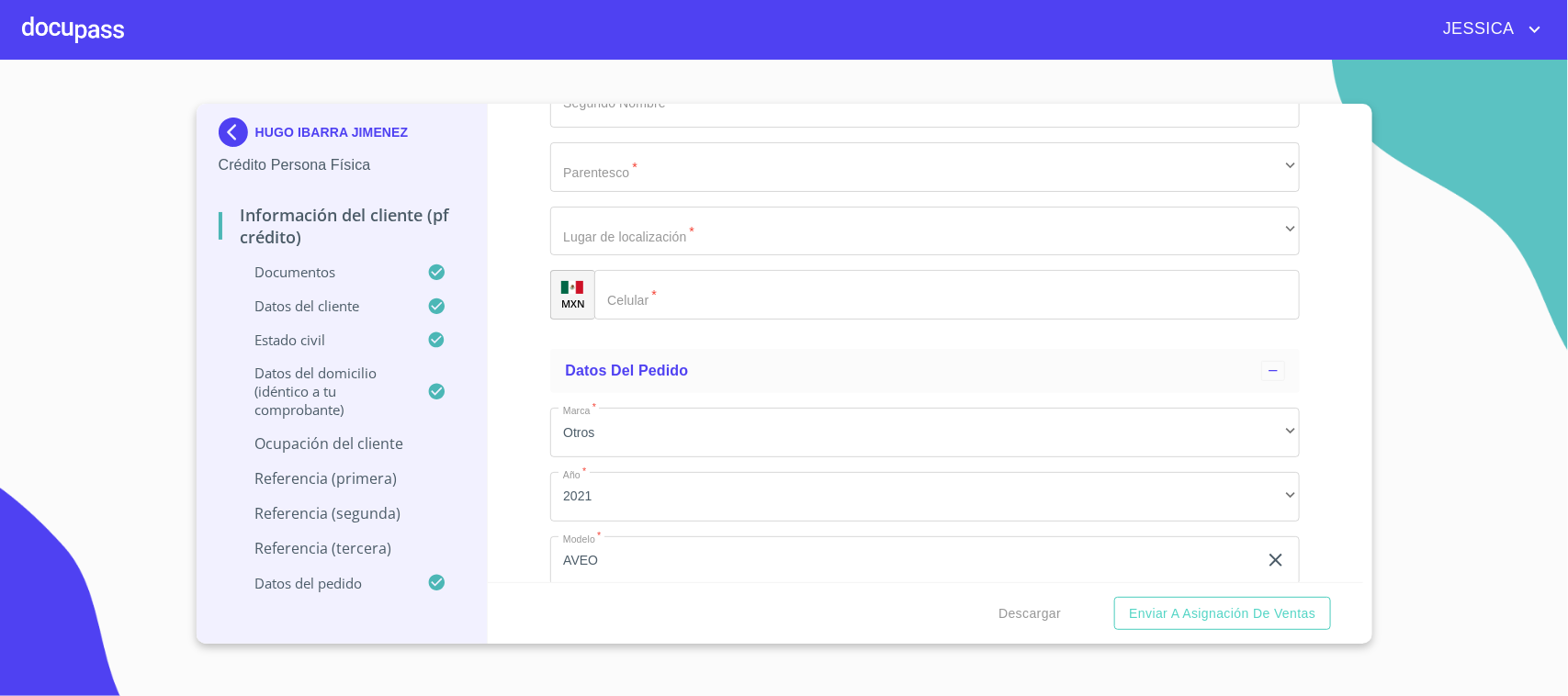 click on "Documento de identificación.   *" at bounding box center [970, -747] 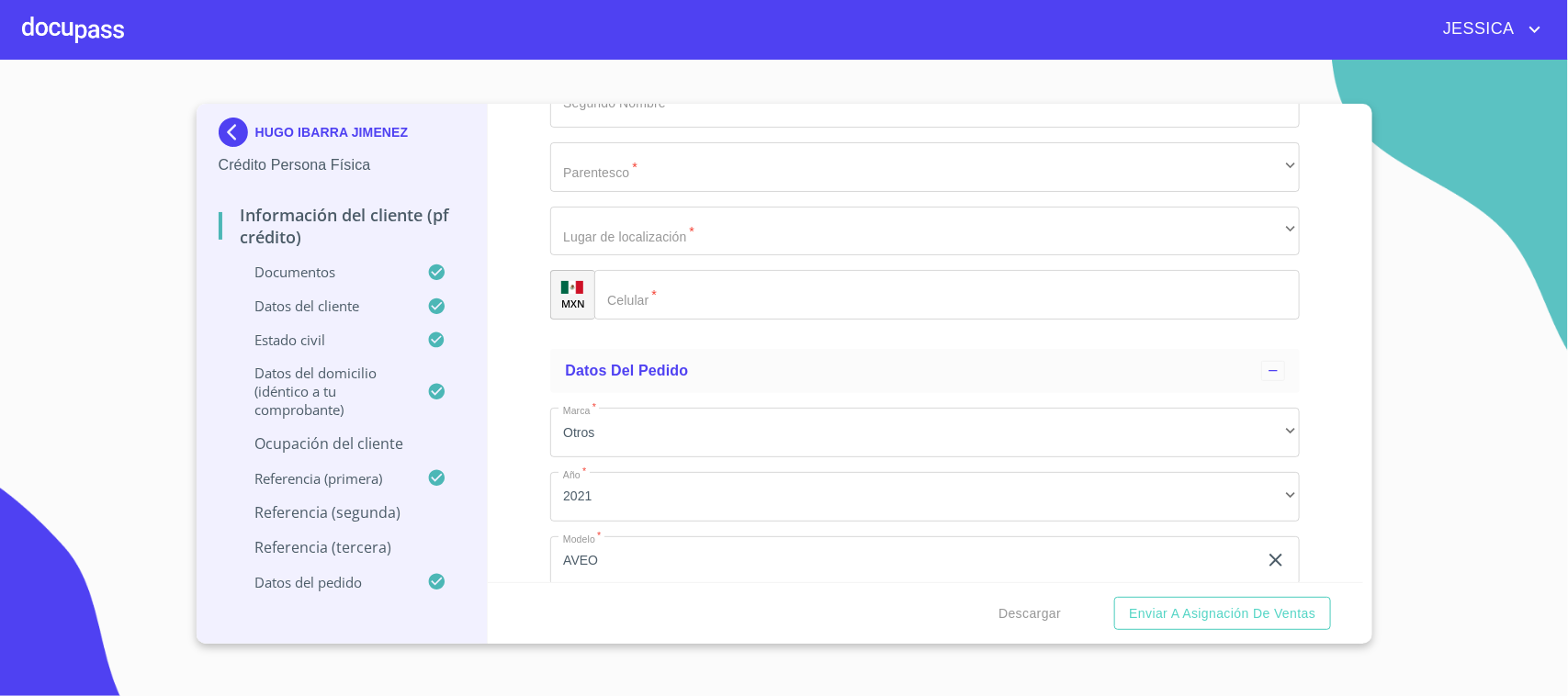 click on "Información del cliente (PF crédito)   Documentos Documento de identificación.   * INE ​ Identificación Oficial * Identificación Oficial Identificación Oficial Comprobante de Domicilio * Comprobante de Domicilio Comprobante de Domicilio Fuente de ingresos   * Empleado S. Privado/S. Público ​ Comprobante de Ingresos mes 1 * Comprobante de Ingresos mes 1 Comprobante de Ingresos mes 1 Comprobante de Ingresos mes 2 Comprobante de Ingresos mes 2 Comprobante de Ingresos mes 2 Comprobante de Ingresos mes 3 Comprobante de Ingresos mes 3 Comprobante de Ingresos mes 3 CURP * CURP CURP Constancia de situación fiscal Constancia de situación fiscal Constancia de situación fiscal Datos del cliente Apellido Paterno   * IBARRA ​ Apellido Materno   * JIMENEZ ​ Primer nombre   * HUGO ​ Segundo Nombre ​ Fecha de nacimiento * 7 de oct. de 1989 ​ RFC   * IAJH891007IX0 ​ CURP   * IAJH891007HJCBMG01 ​ ID de Identificación 2019925910 ​ Nacionalidad   * Mexicana ​ País de nacimiento *" at bounding box center (925, 342) 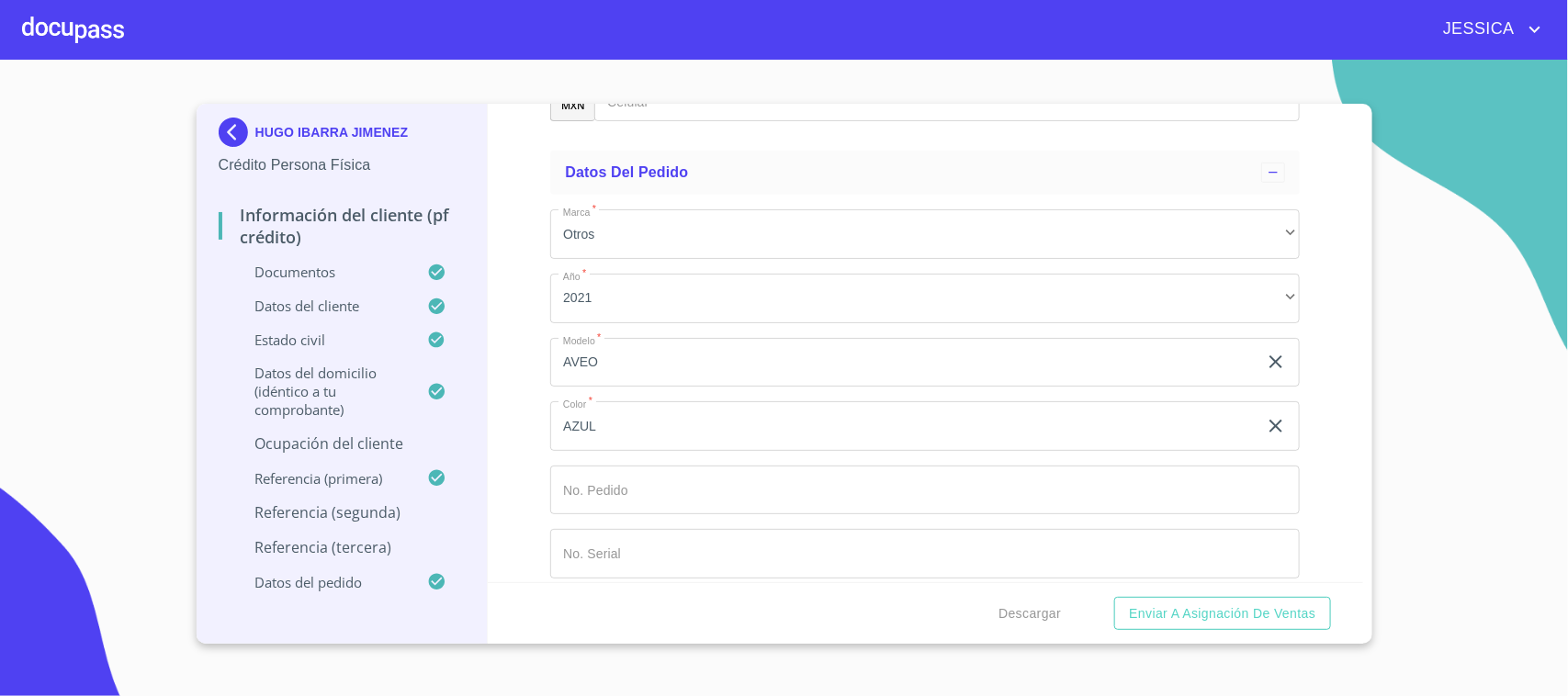 scroll, scrollTop: 10336, scrollLeft: 0, axis: vertical 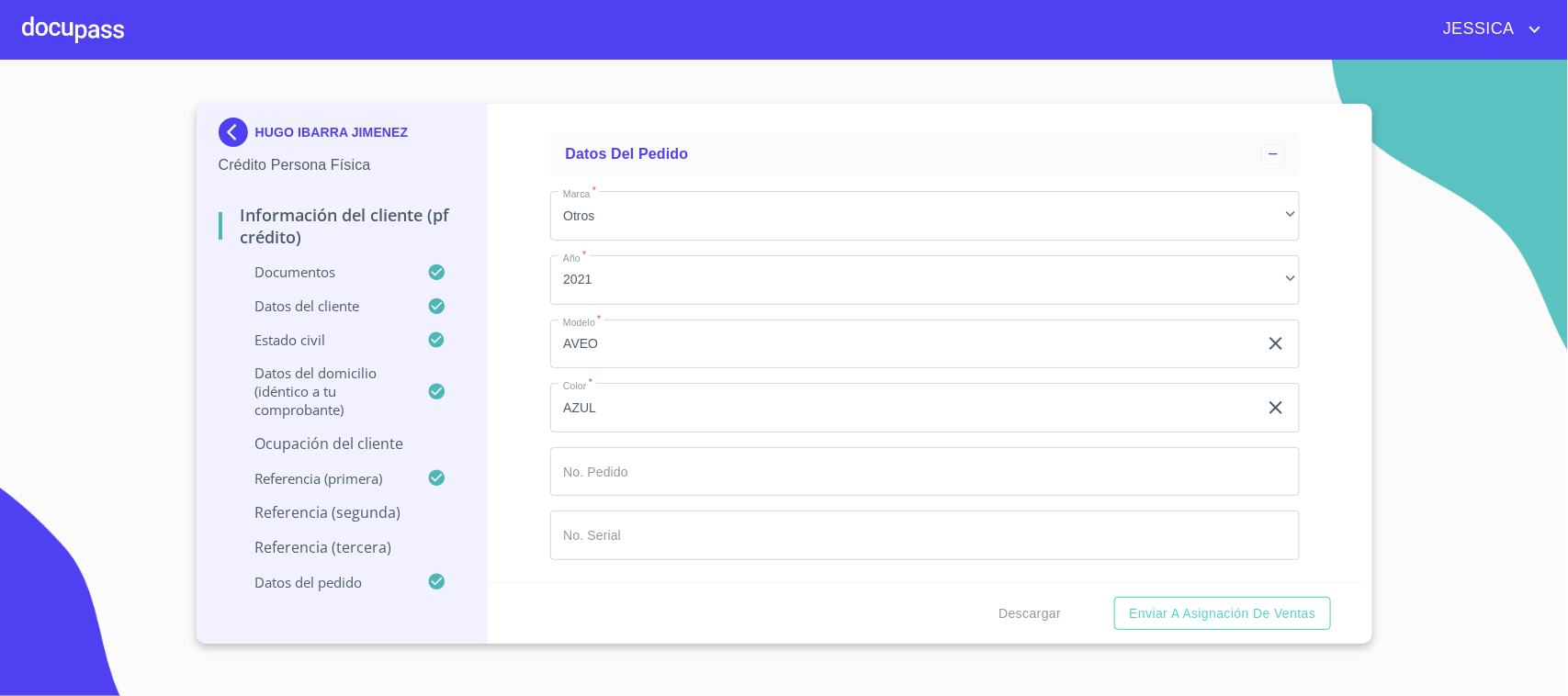 click on "(33)18426325" at bounding box center [953, -964] 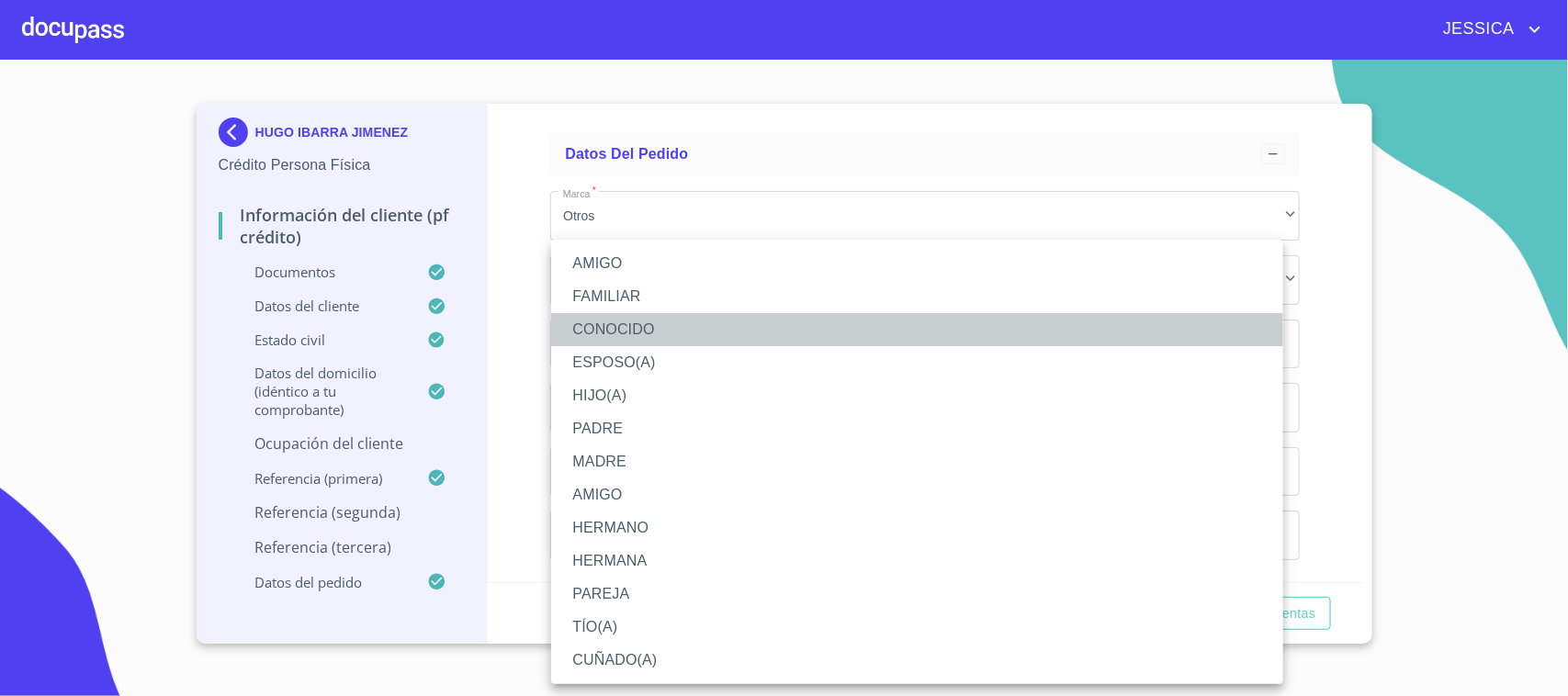 click on "CONOCIDO" at bounding box center [917, 330] 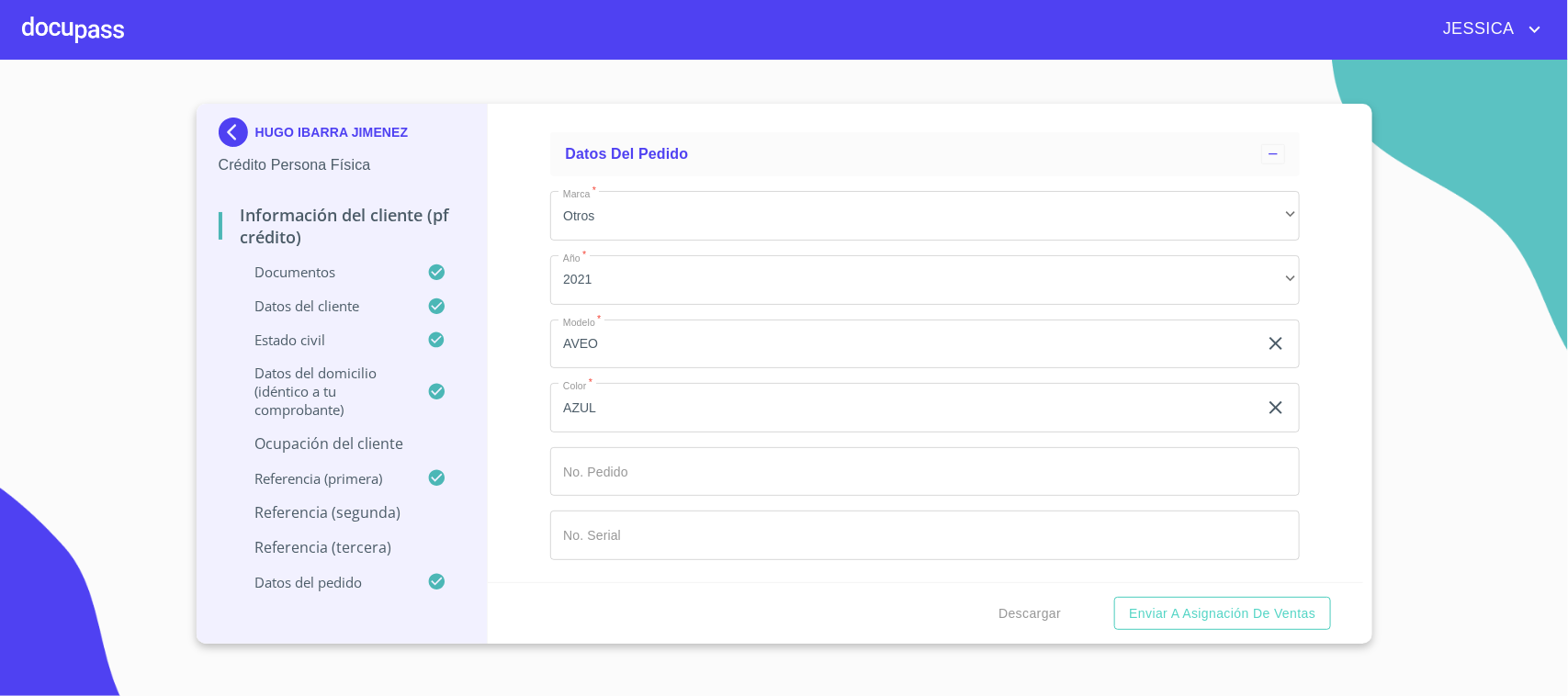 click on "​" at bounding box center [925, -507] 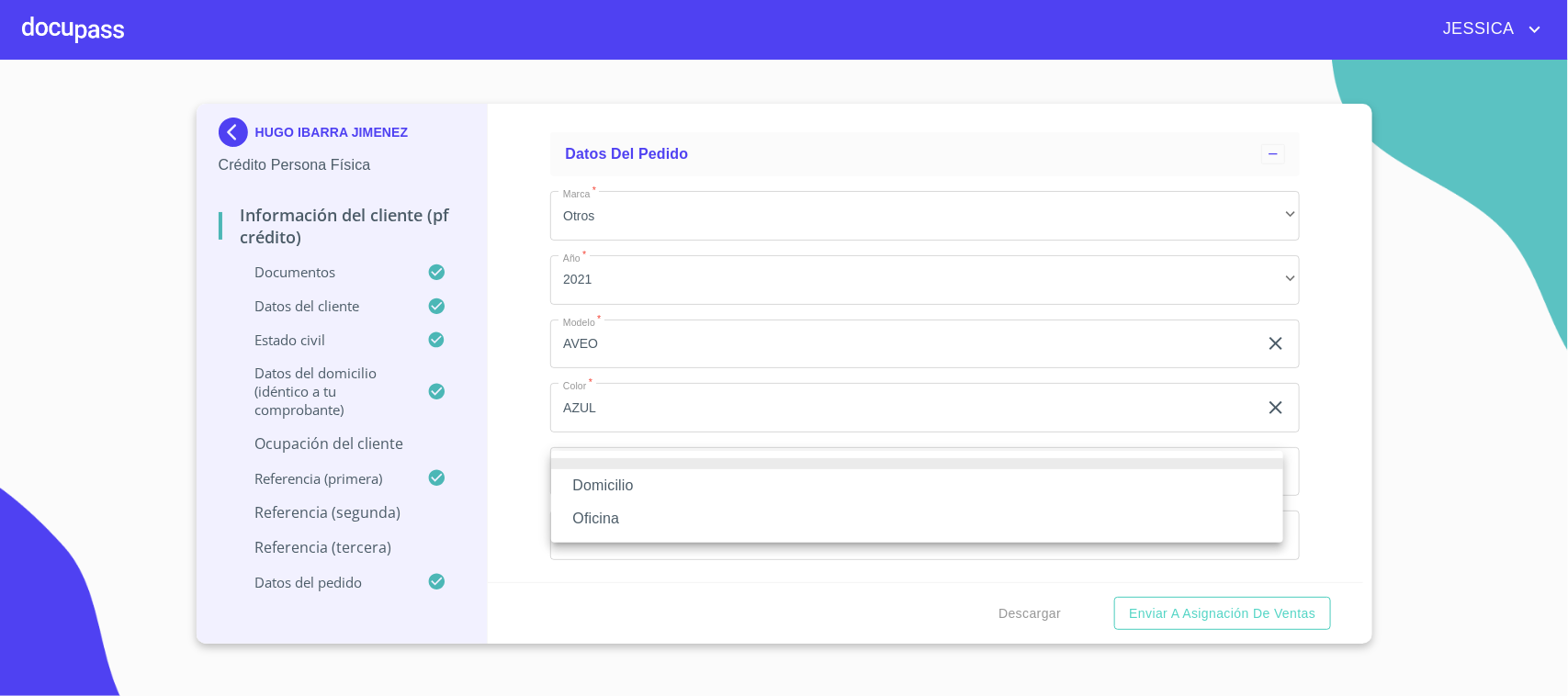 click on "Domicilio" at bounding box center (917, 486) 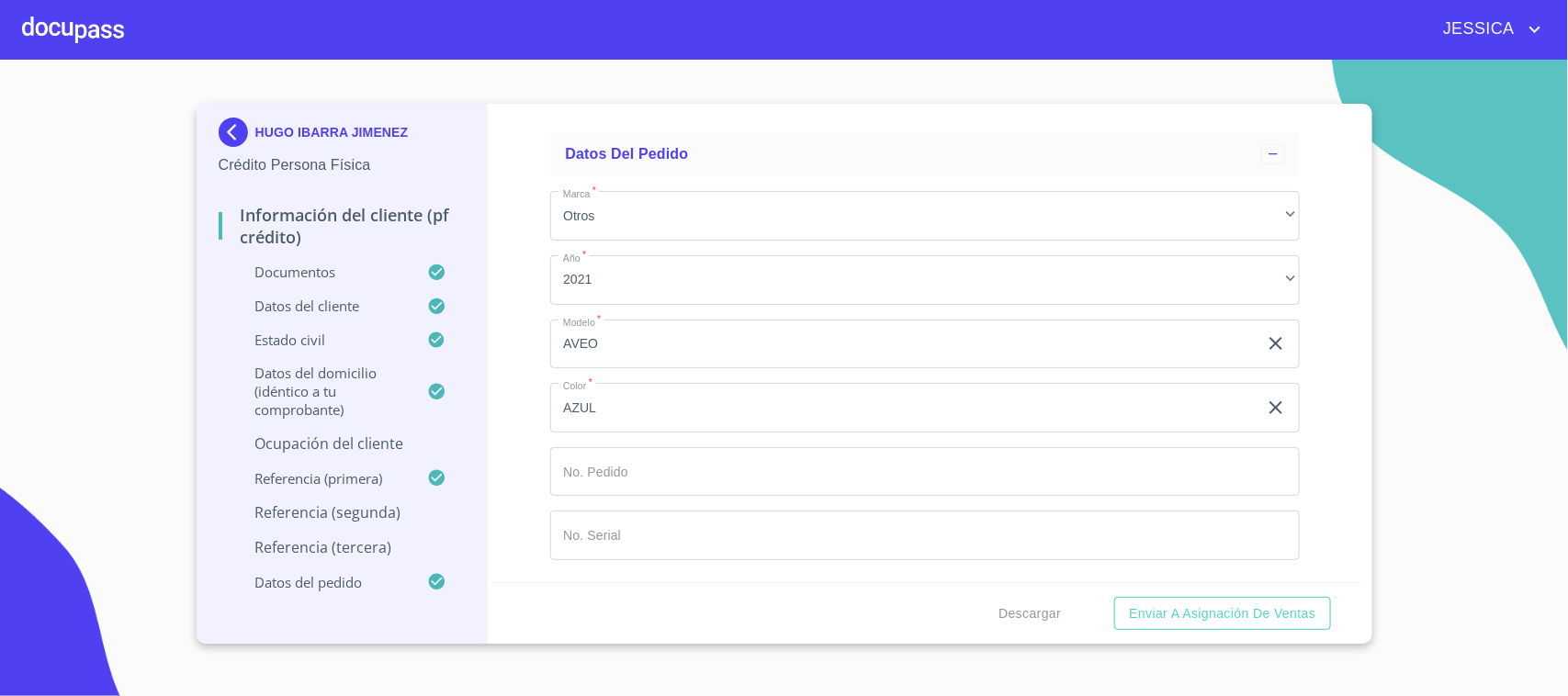 click on "Documento de identificación.   *" 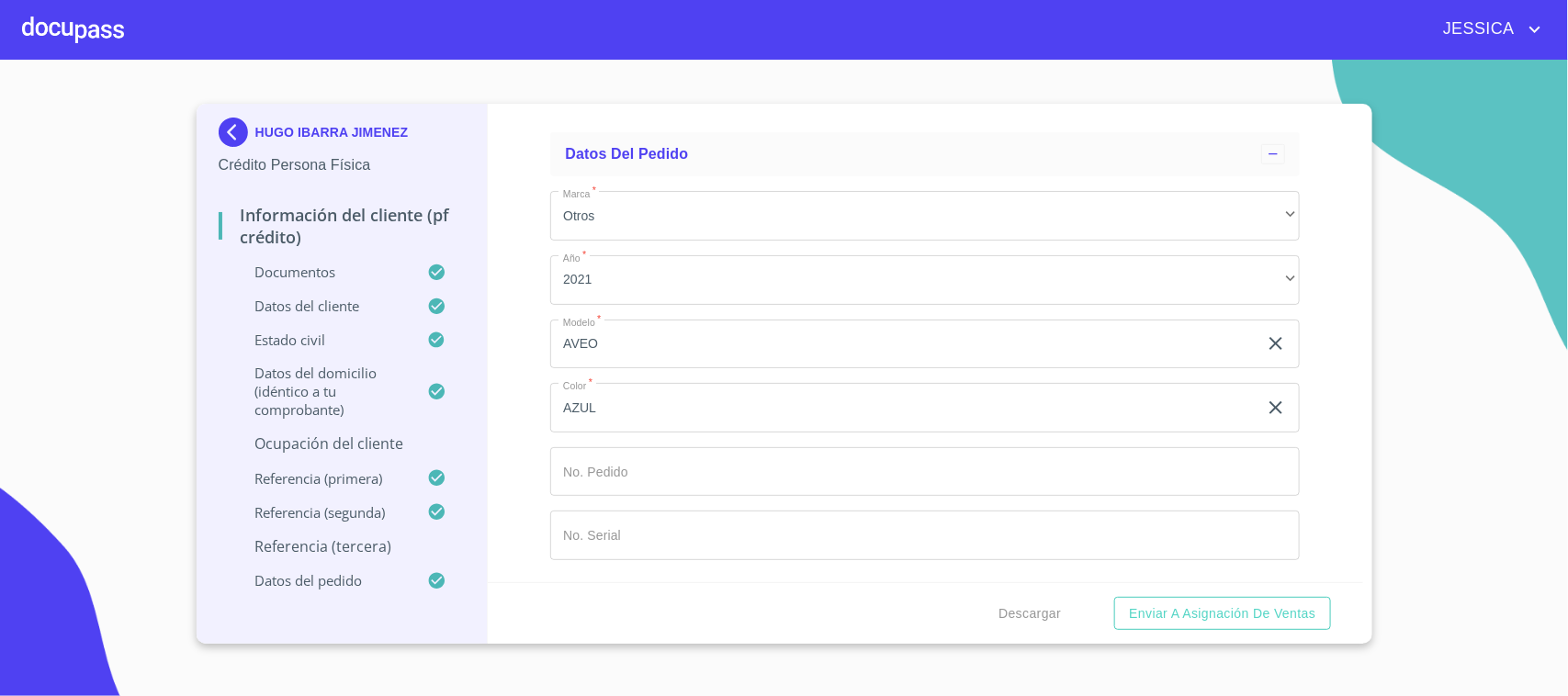 scroll, scrollTop: 10914, scrollLeft: 0, axis: vertical 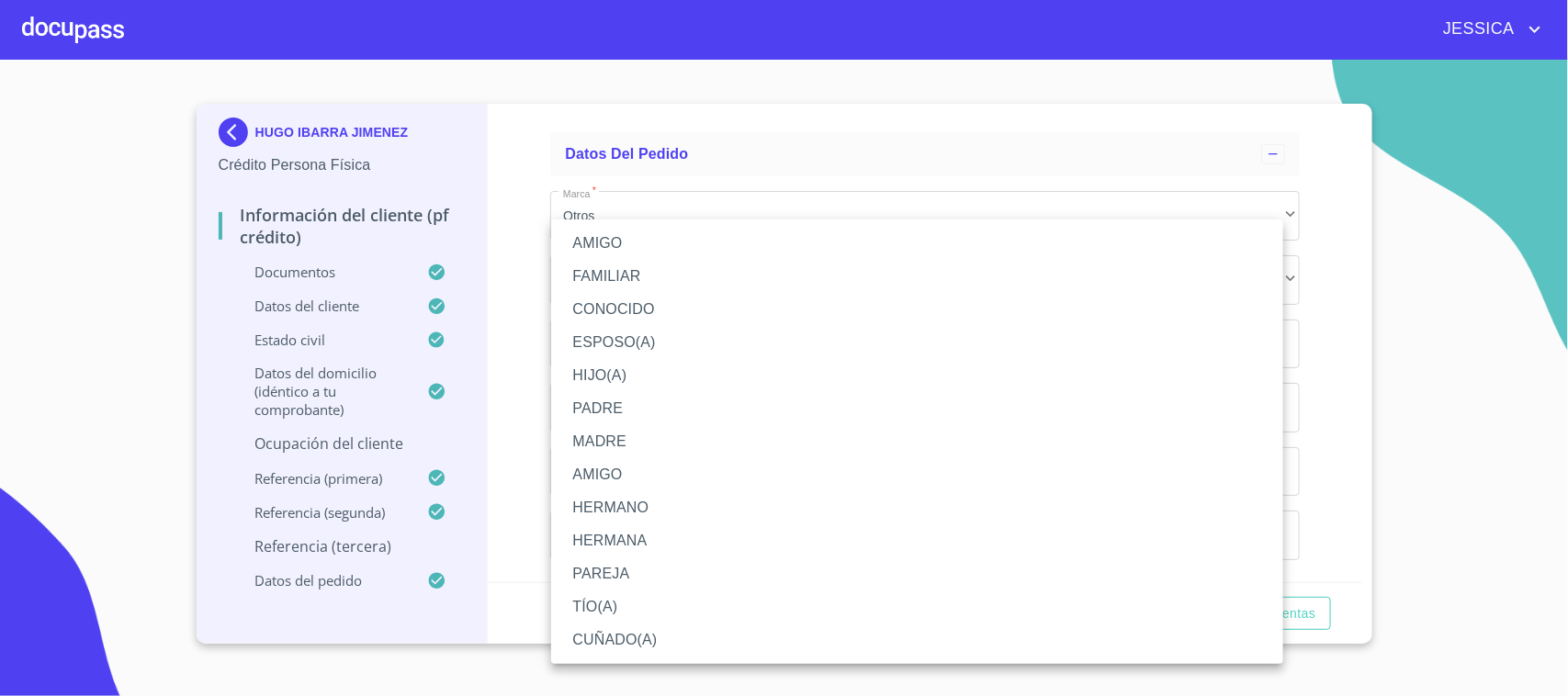 click on "CONOCIDO" at bounding box center [917, 309] 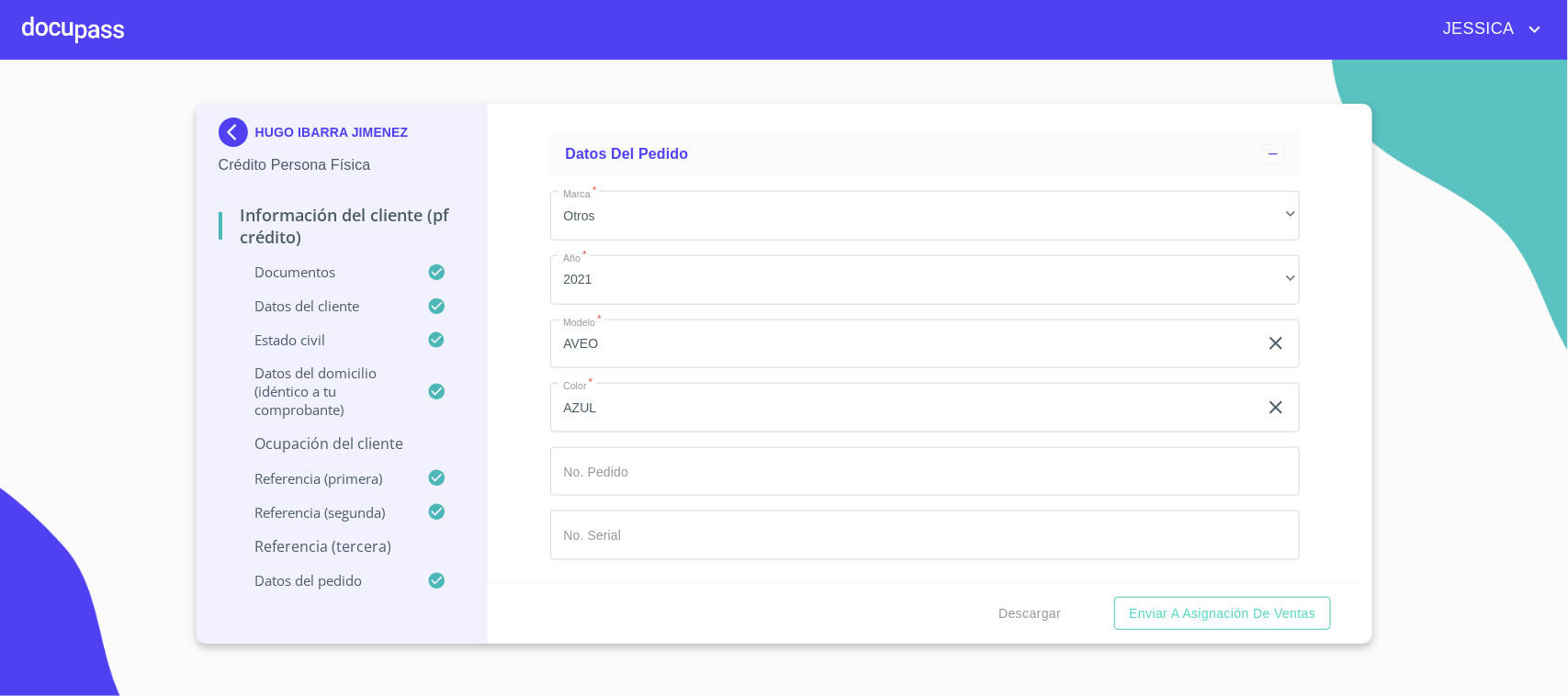 click on "Documento de identificación.   *" at bounding box center (970, 78) 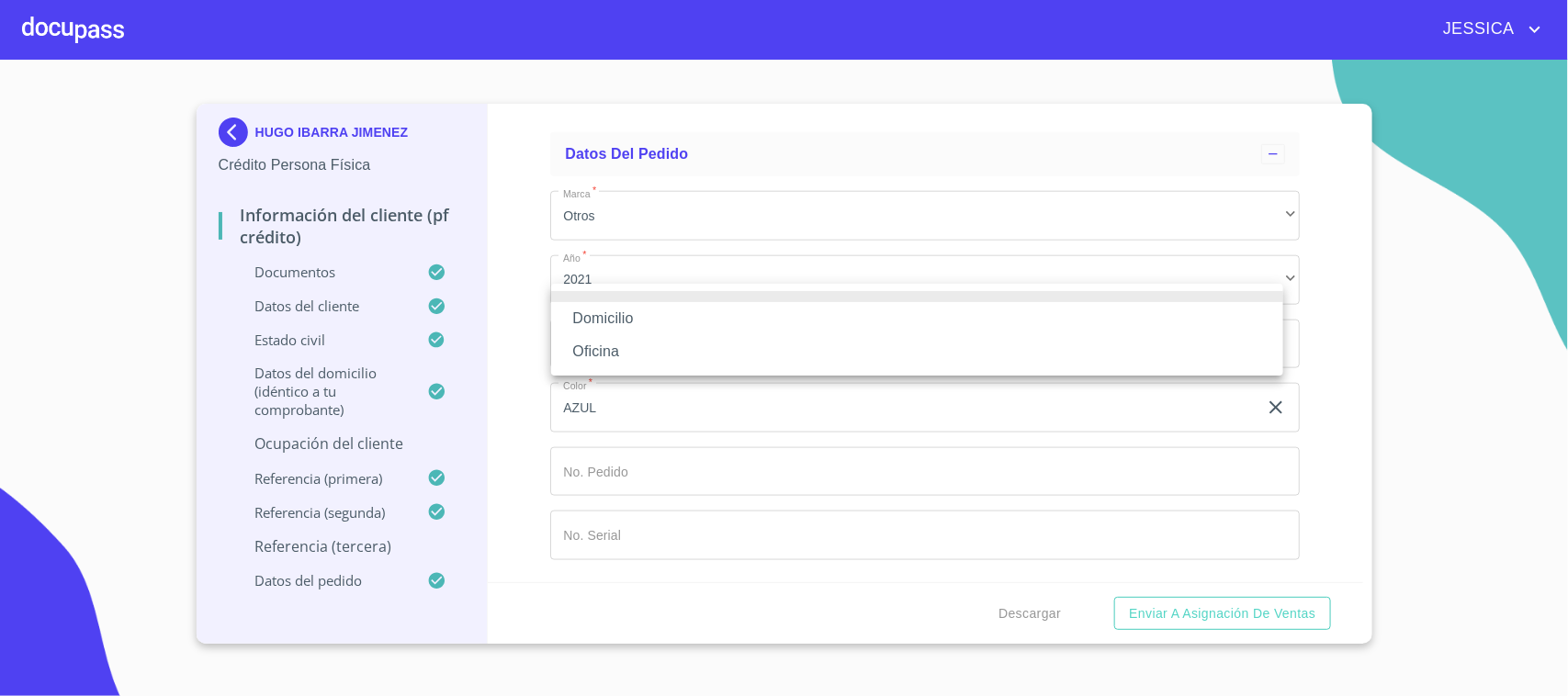 click on "Domicilio" at bounding box center [917, 319] 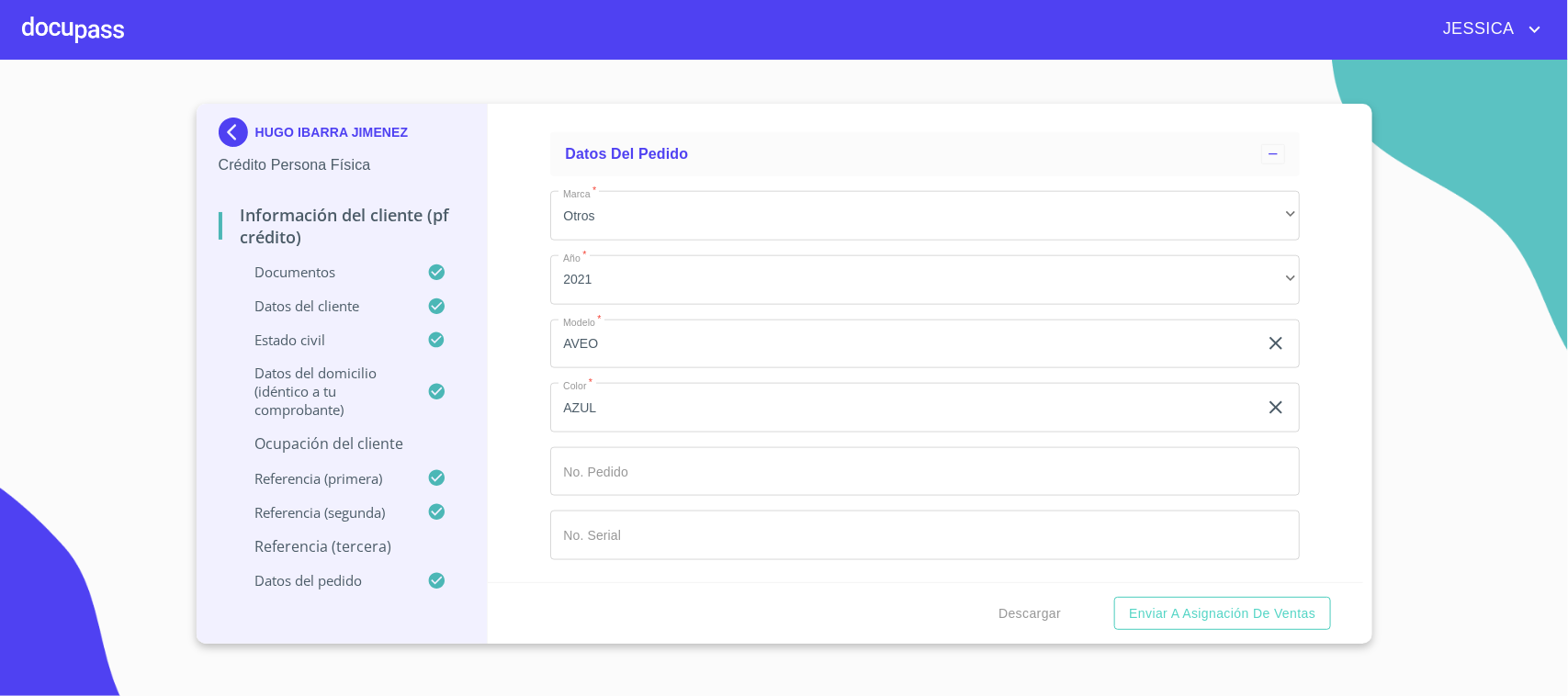 click on "Documento de identificación.   *" 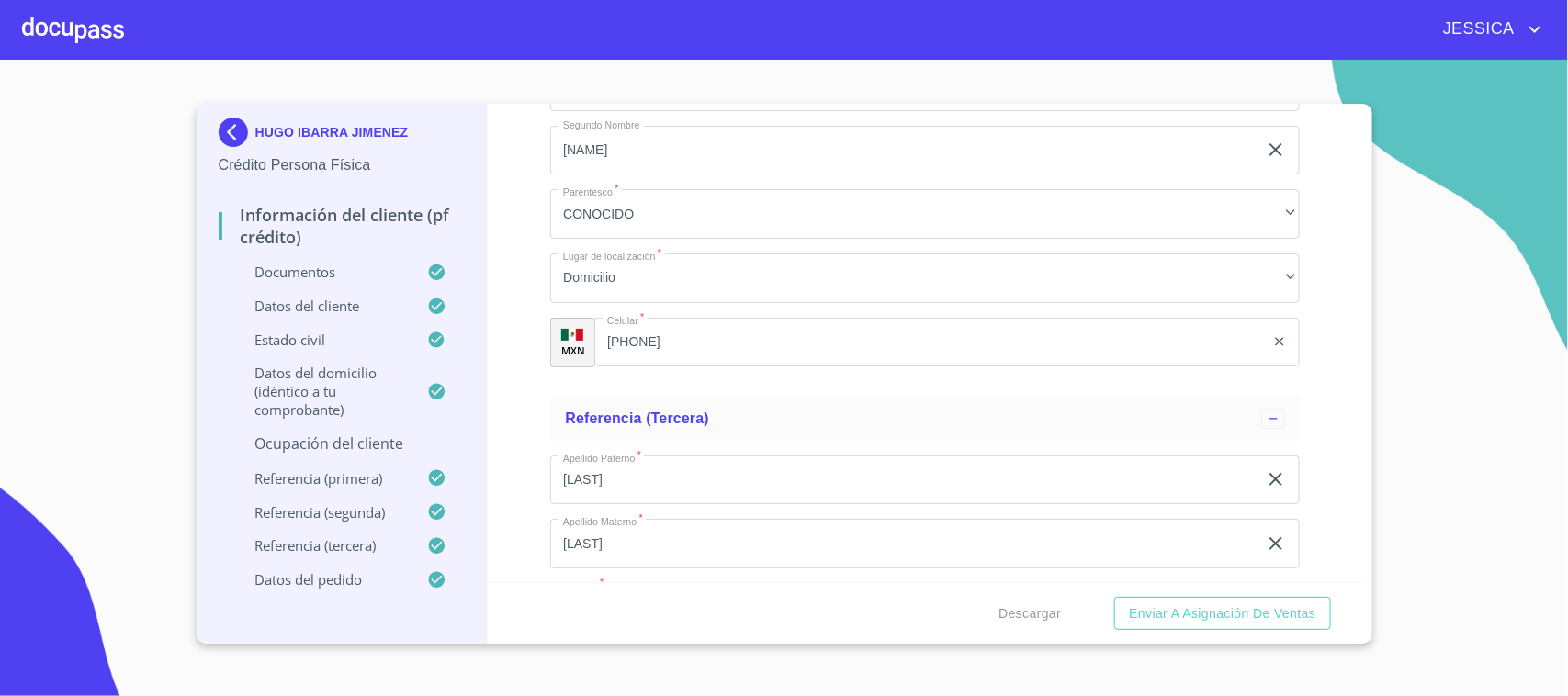 scroll, scrollTop: 9536, scrollLeft: 0, axis: vertical 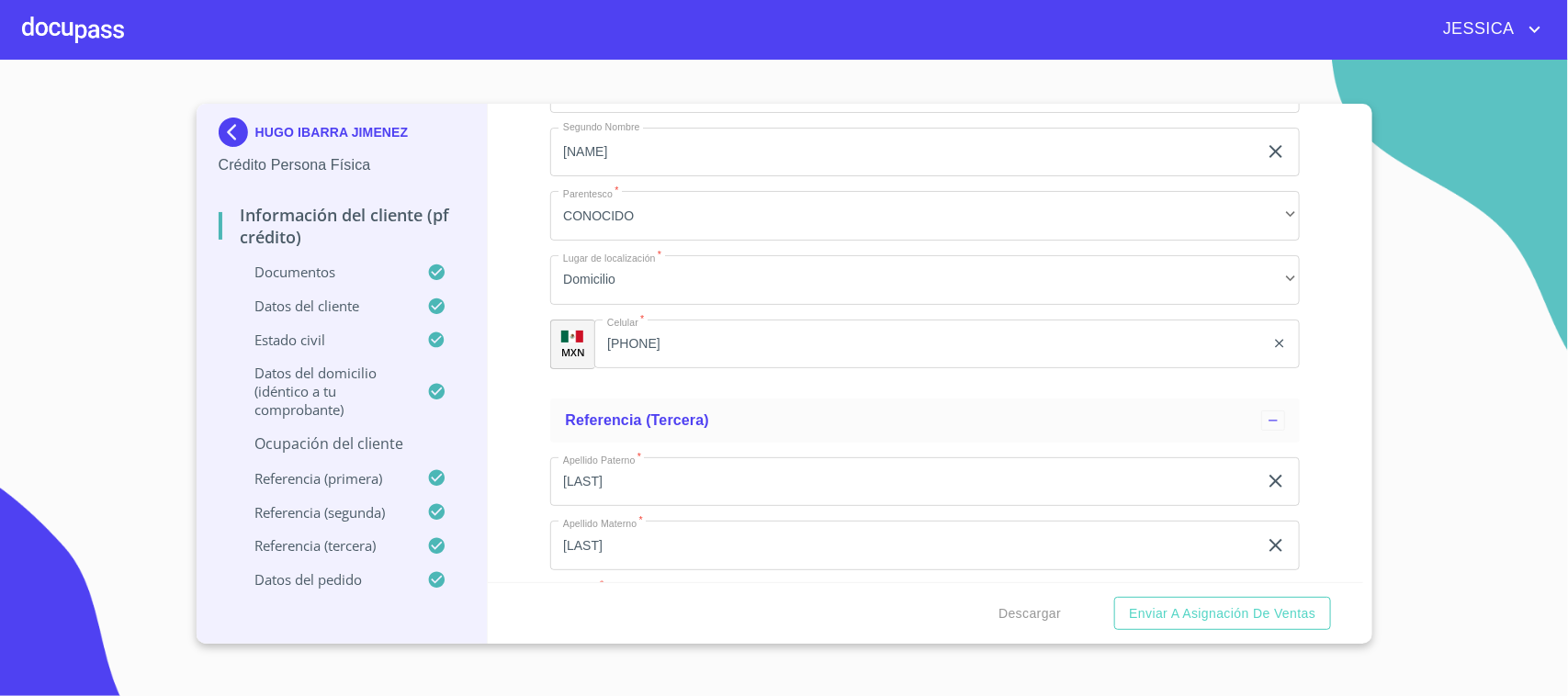 click on "Documento de identificación.   *" at bounding box center [904, -3860] 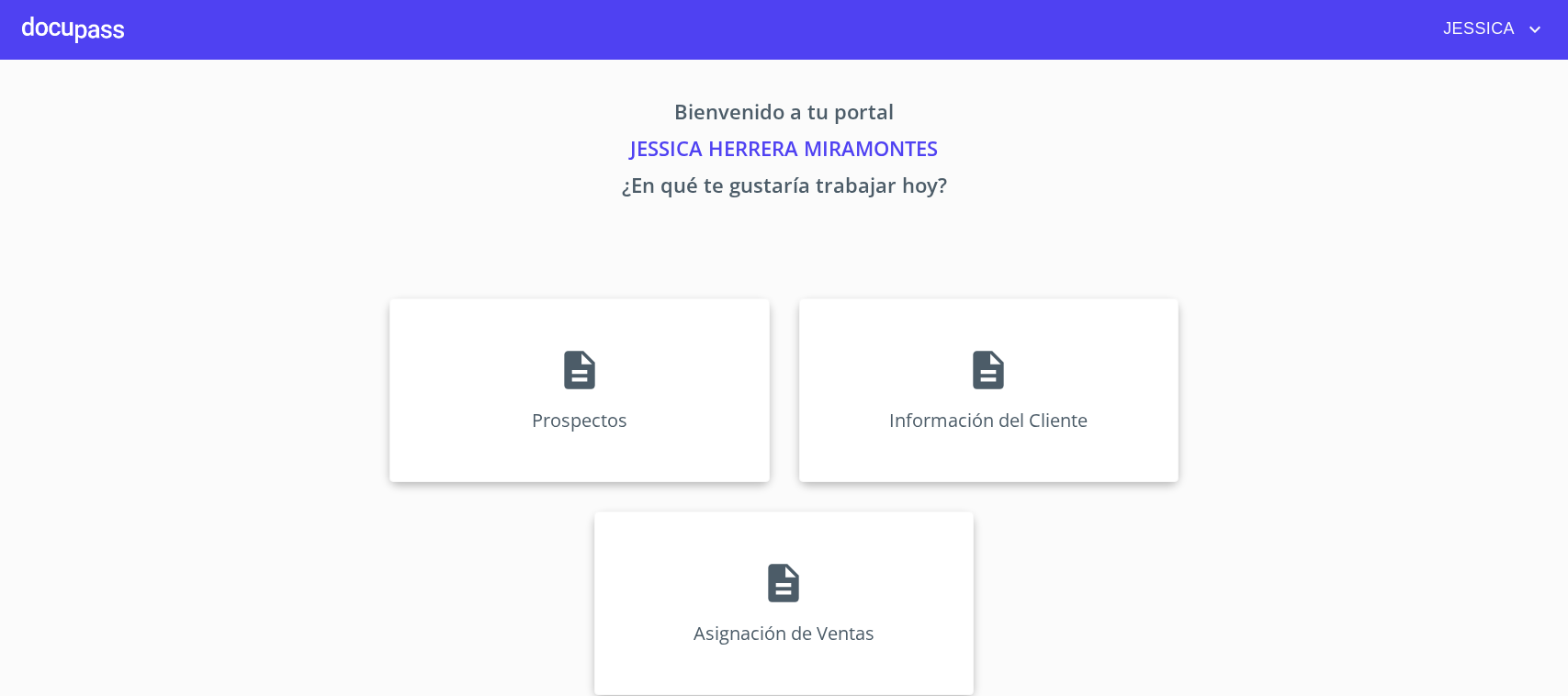 scroll, scrollTop: 0, scrollLeft: 0, axis: both 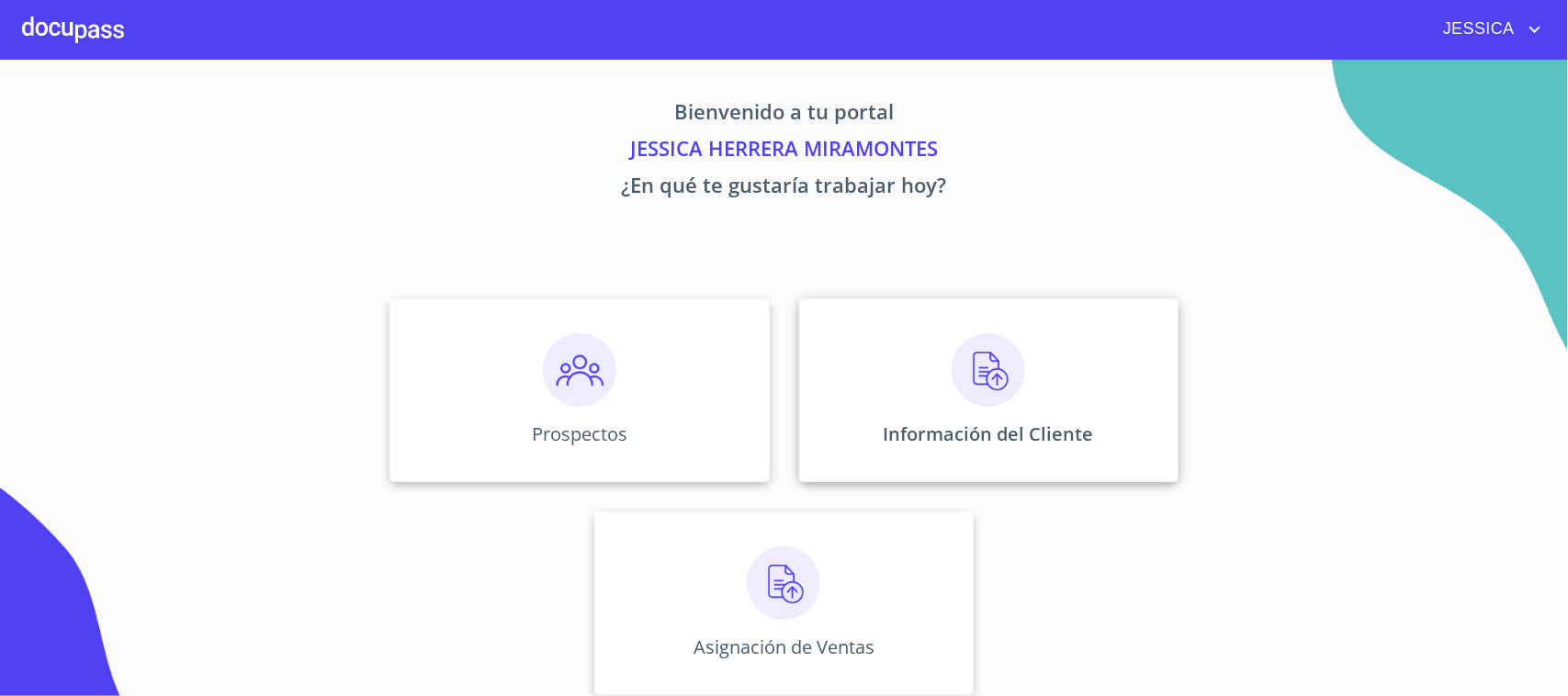 click at bounding box center [988, 370] 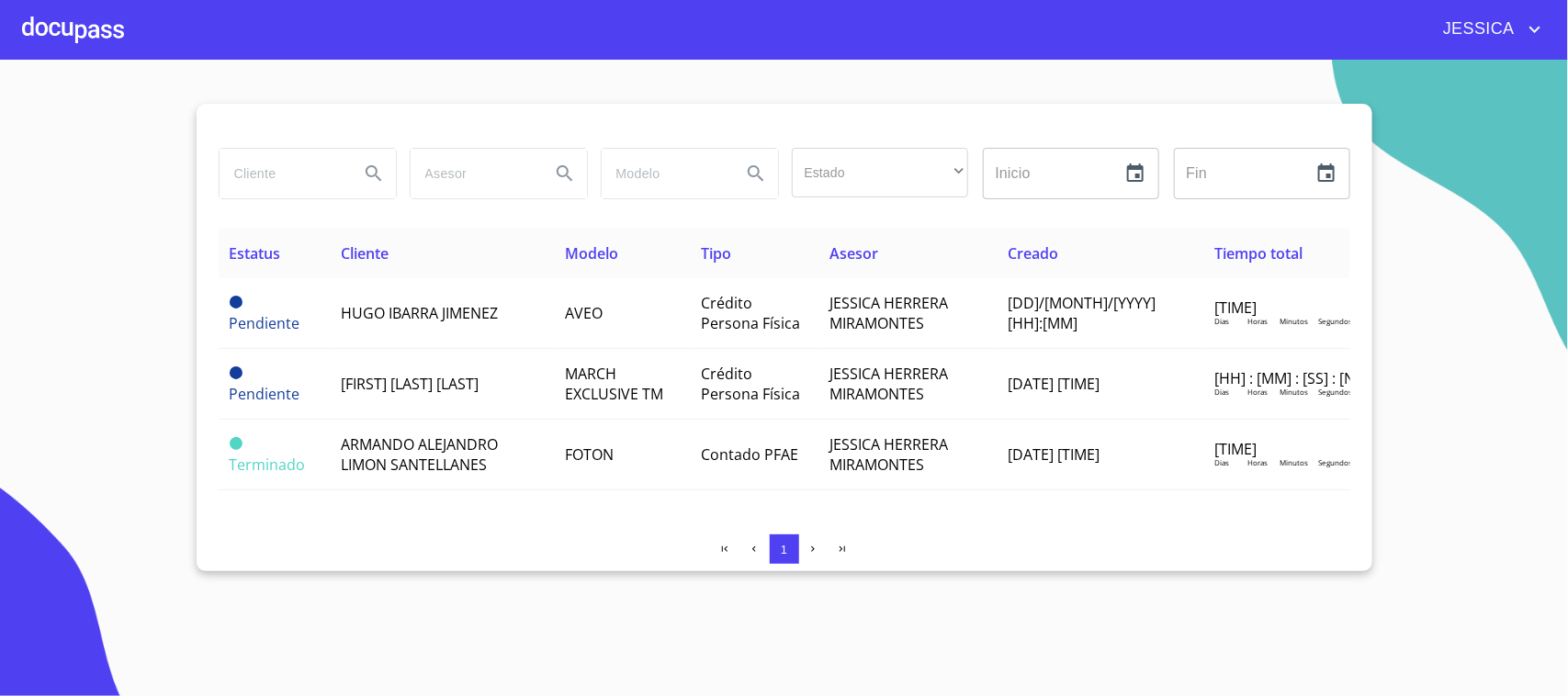 click at bounding box center [73, 29] 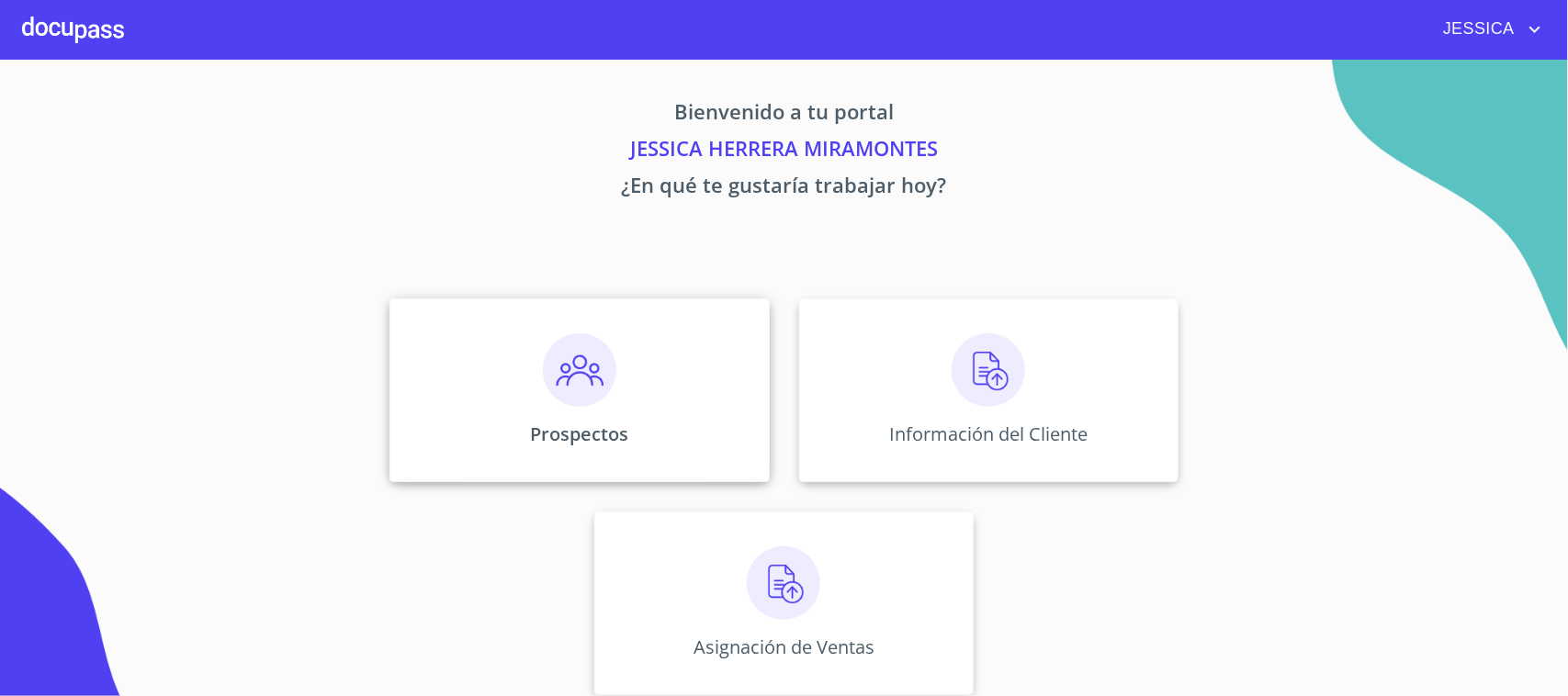 click on "Prospectos" at bounding box center [579, 390] 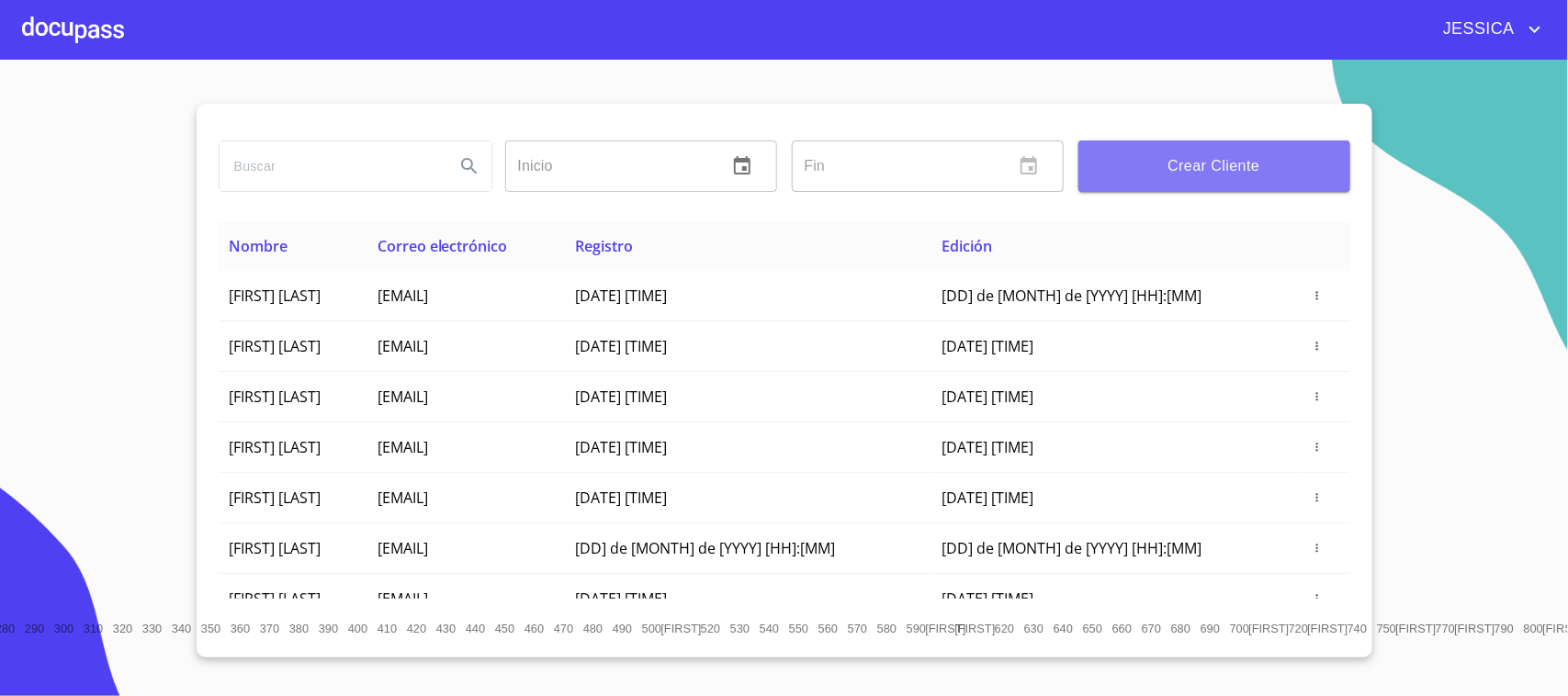 click on "Crear Cliente" at bounding box center (1214, 166) 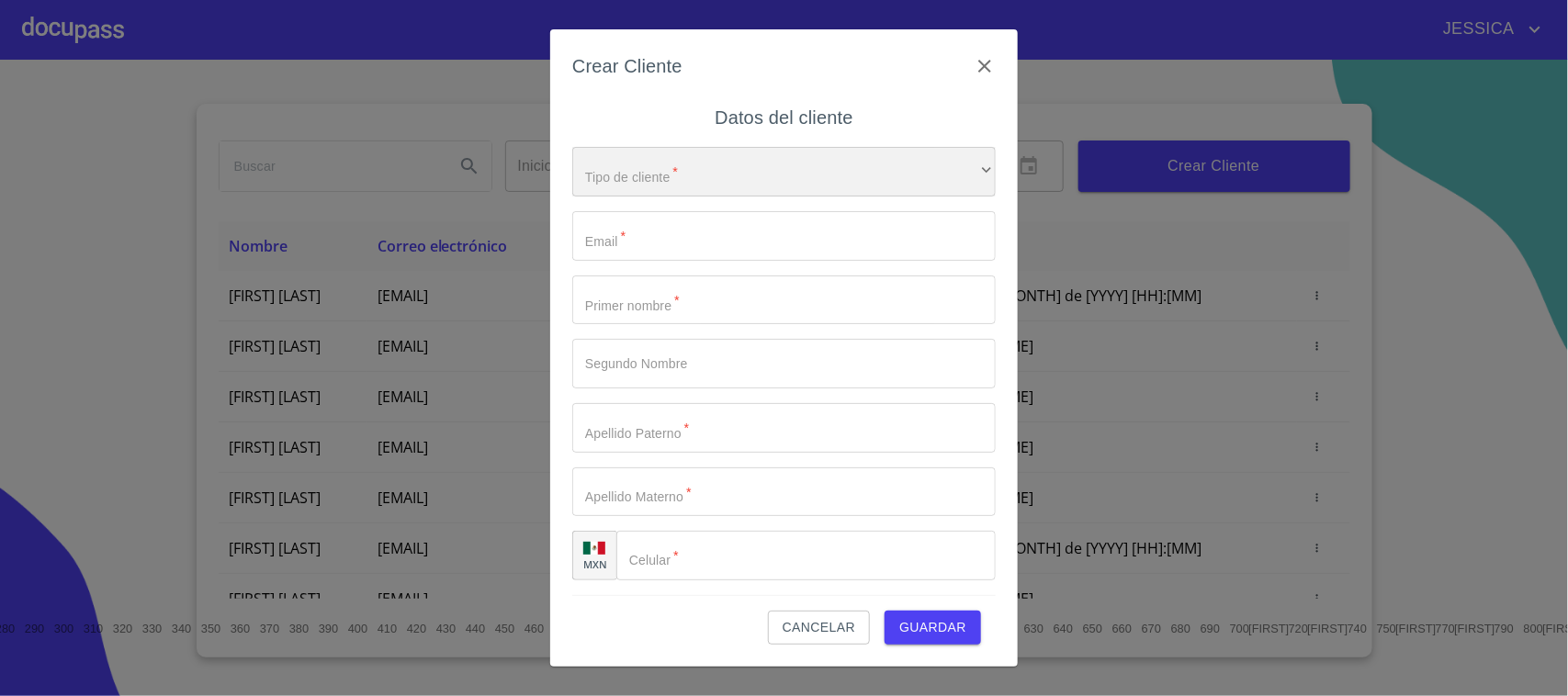 click on "​" at bounding box center [784, 172] 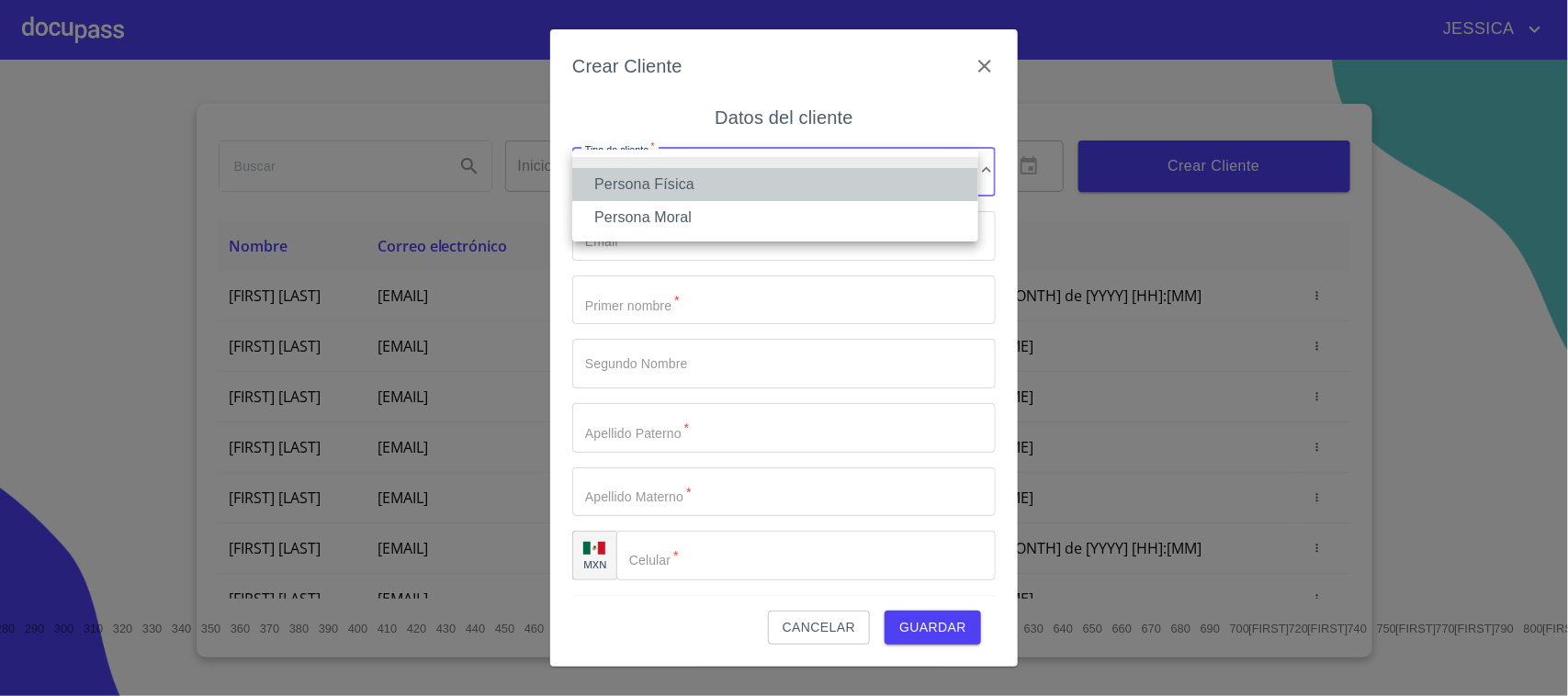 click on "Persona Física" at bounding box center [775, 185] 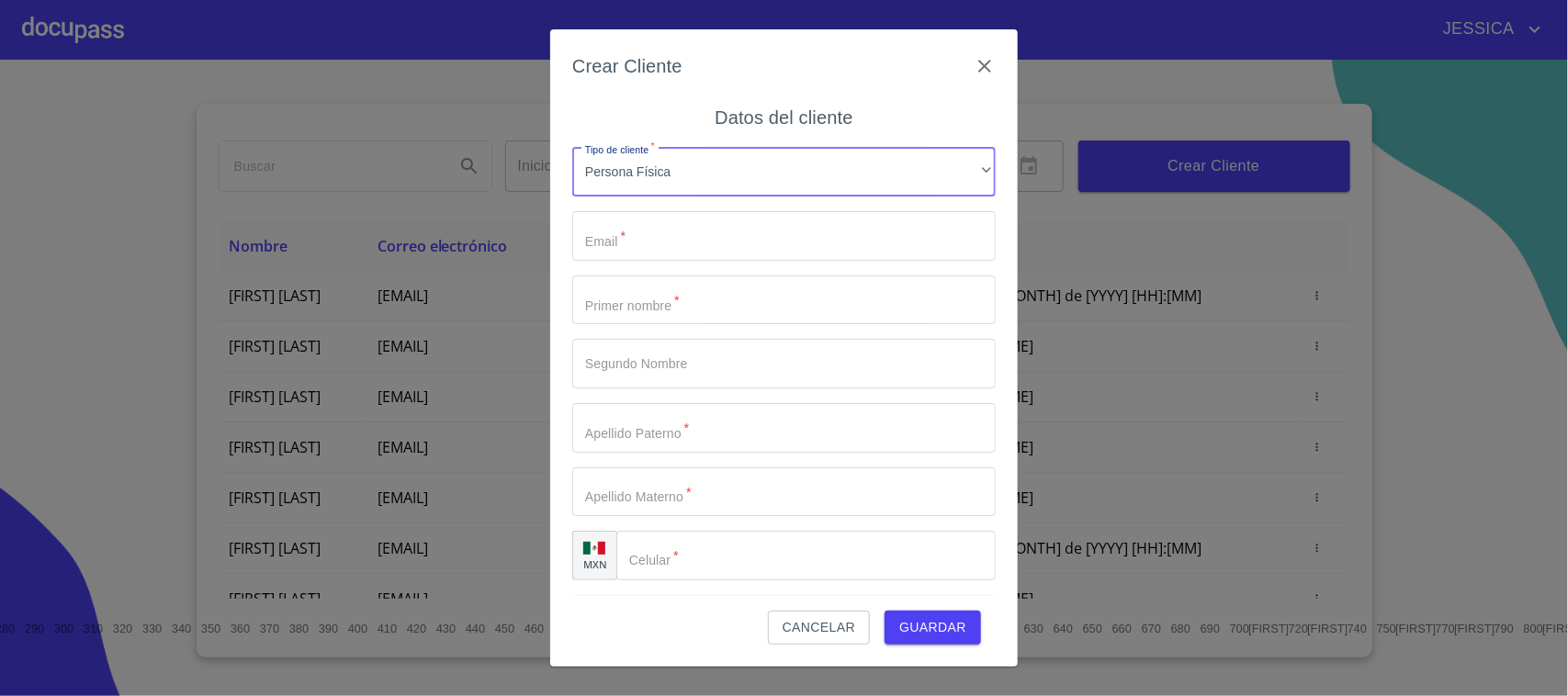 drag, startPoint x: 712, startPoint y: 230, endPoint x: 700, endPoint y: 241, distance: 16.278821 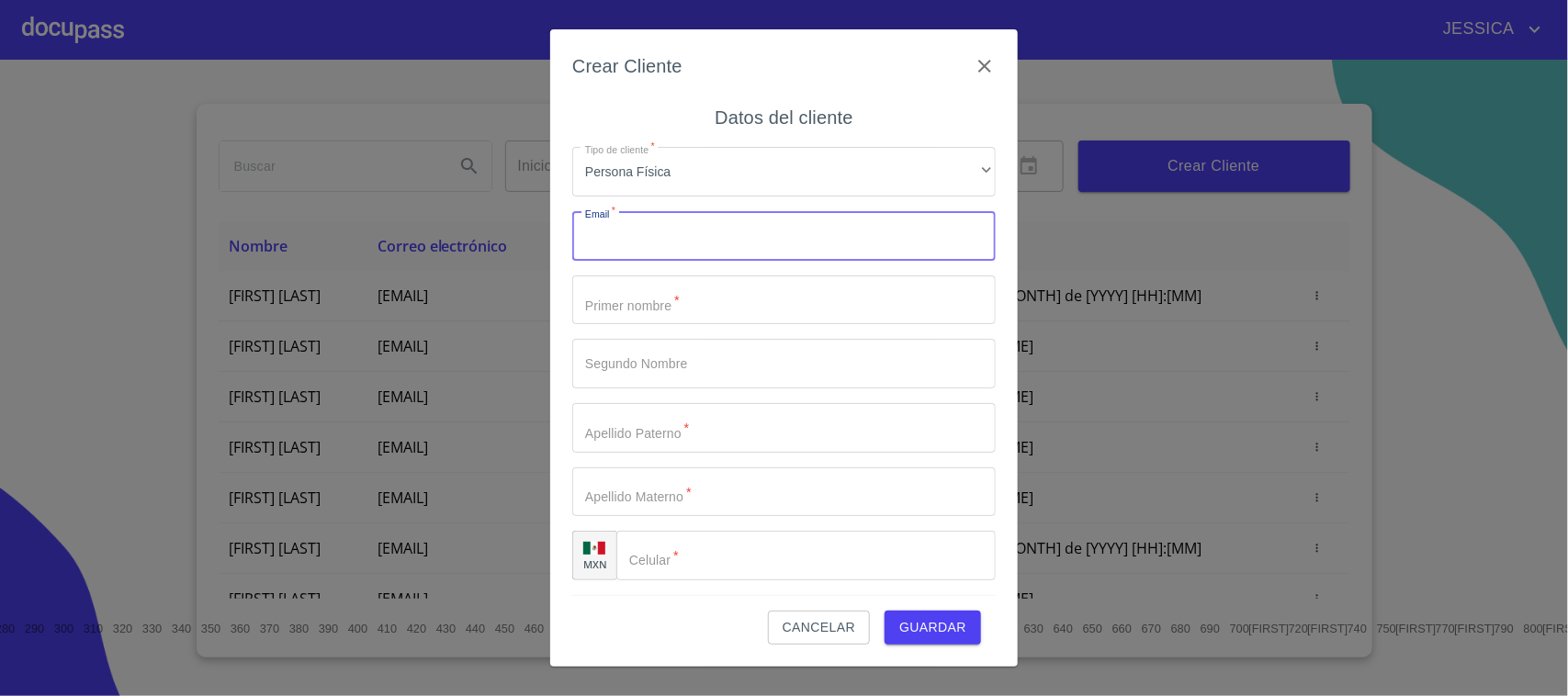 click on "Tipo de cliente   *" at bounding box center [784, 236] 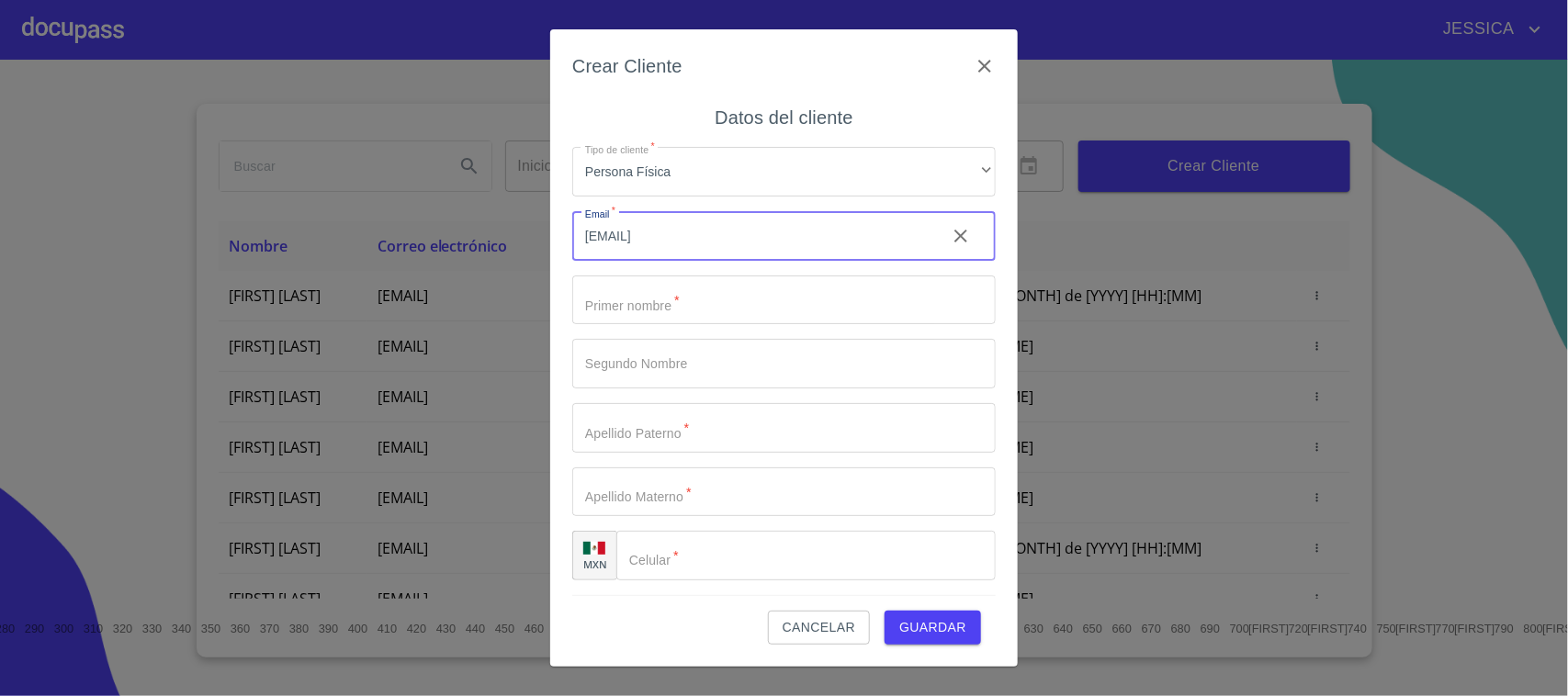 type on "[EMAIL]" 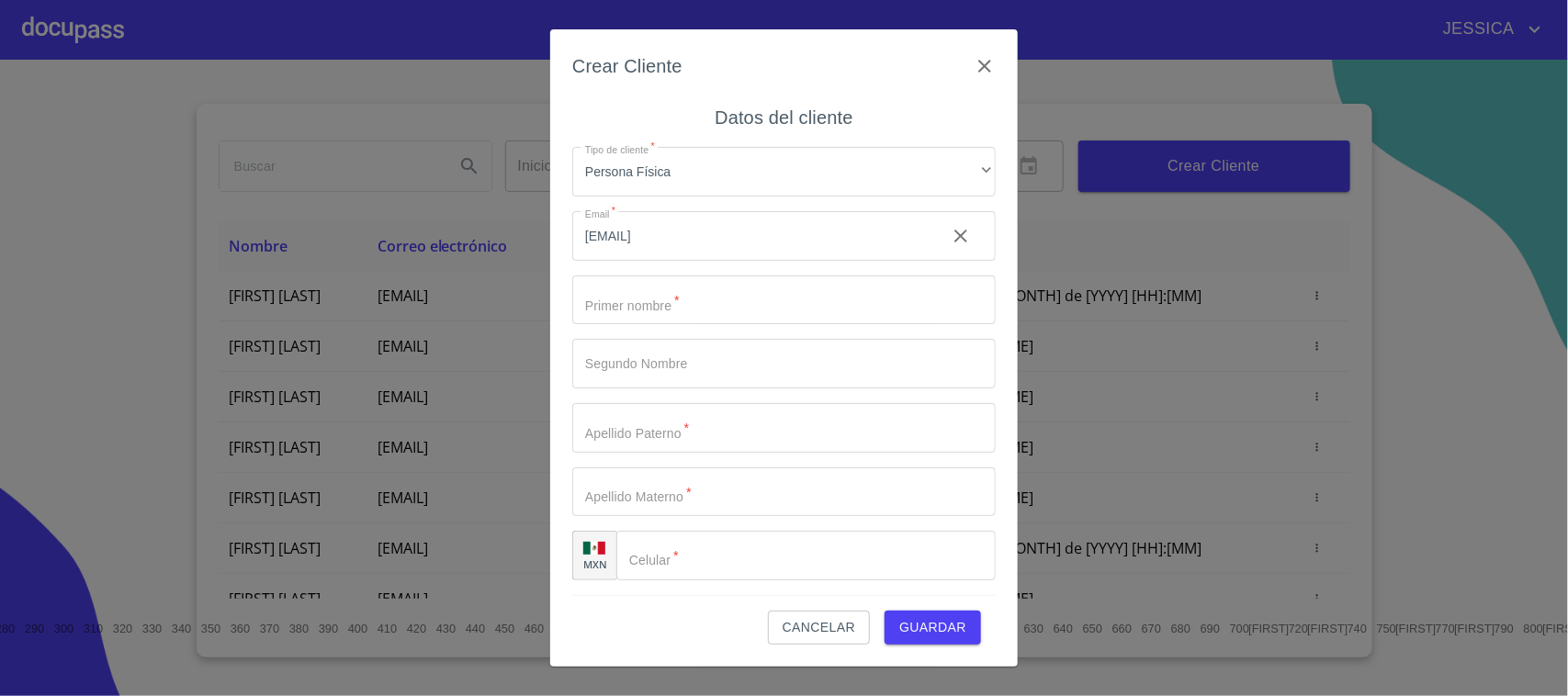 click on "Tipo de cliente   * Persona Física ​ Email   * [EMAIL] ​ Primer nombre   * [FIRST] ​ Segundo Nombre ​ Apellido Paterno   * [LAST] ​ Apellido Materno   * [LAST] ​ MXN Celular   * [PHONE] ​" at bounding box center [784, 364] 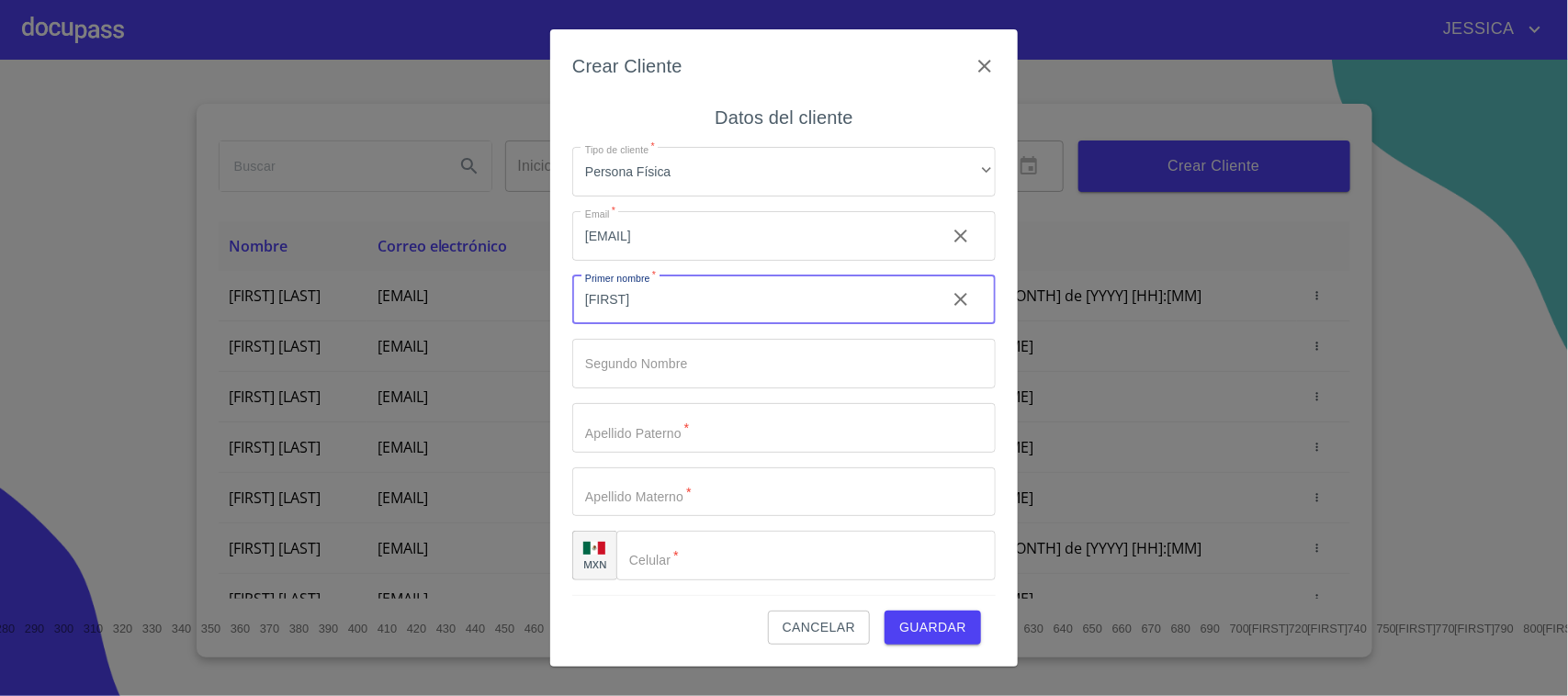 type on "[FIRST]" 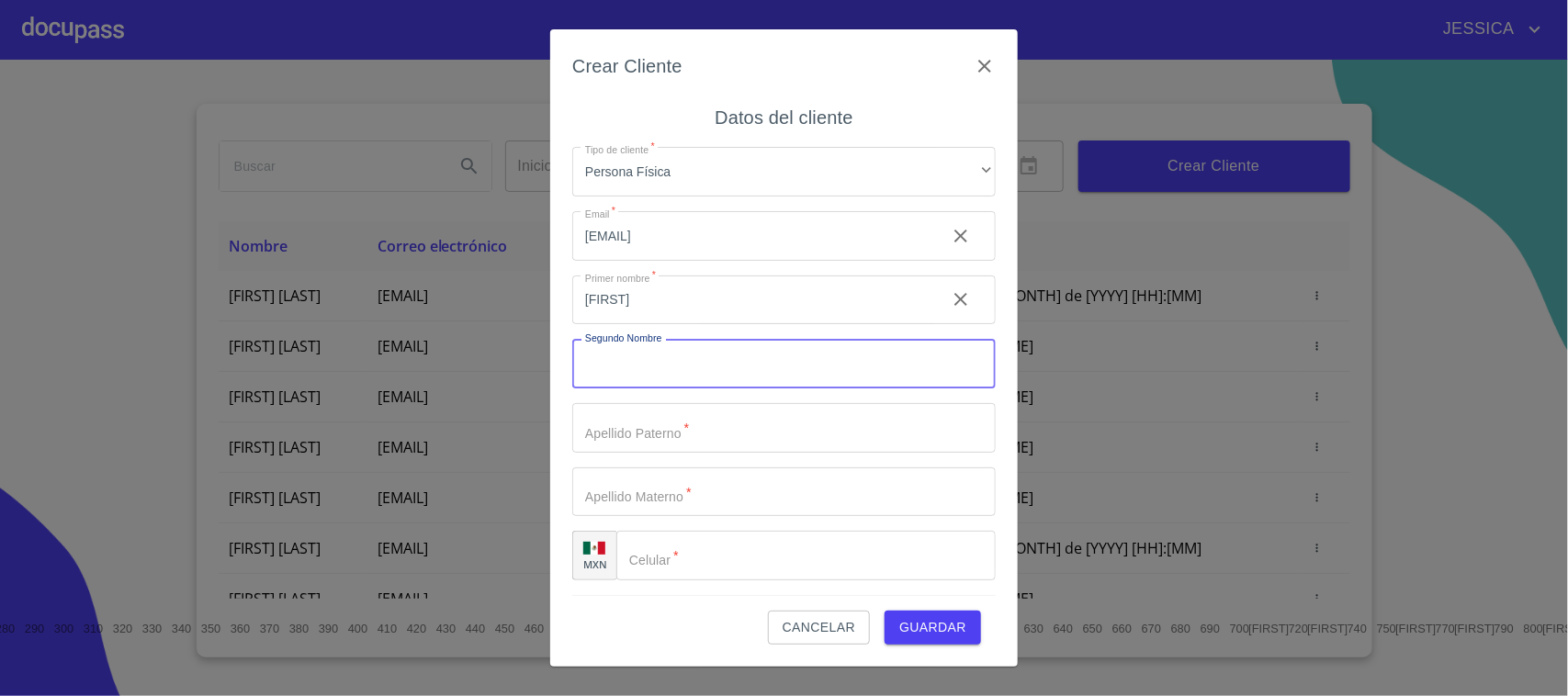 click on "Tipo de cliente   *" at bounding box center [784, 364] 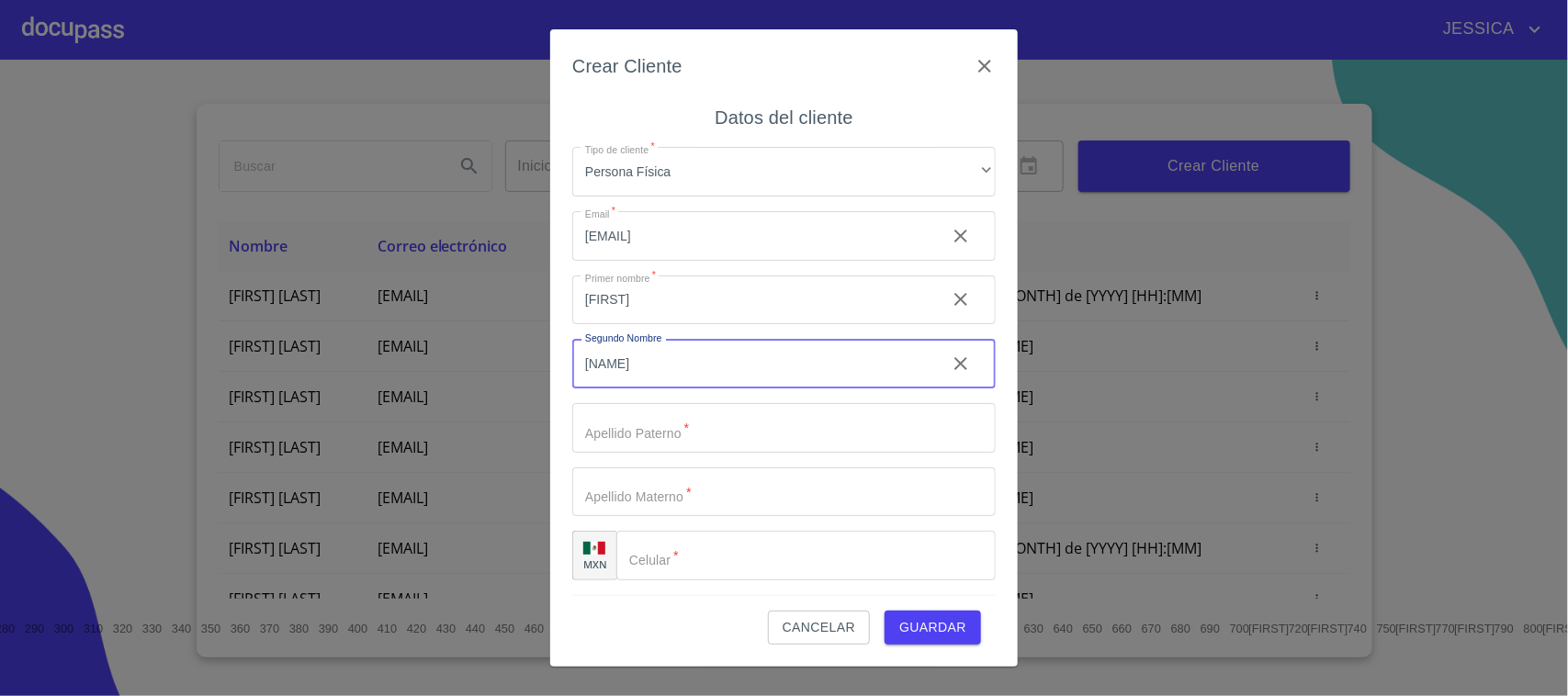 type on "[NAME]" 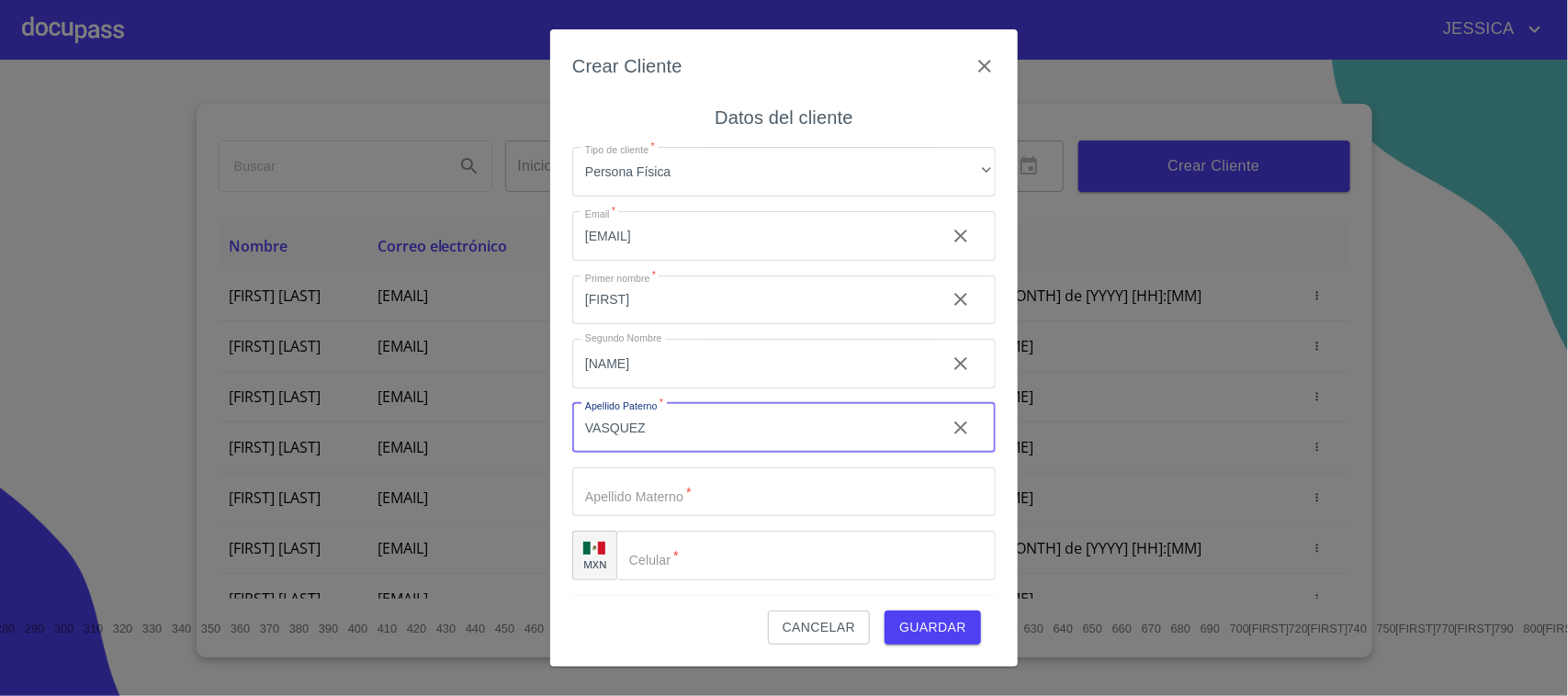 type on "VASQUEZ" 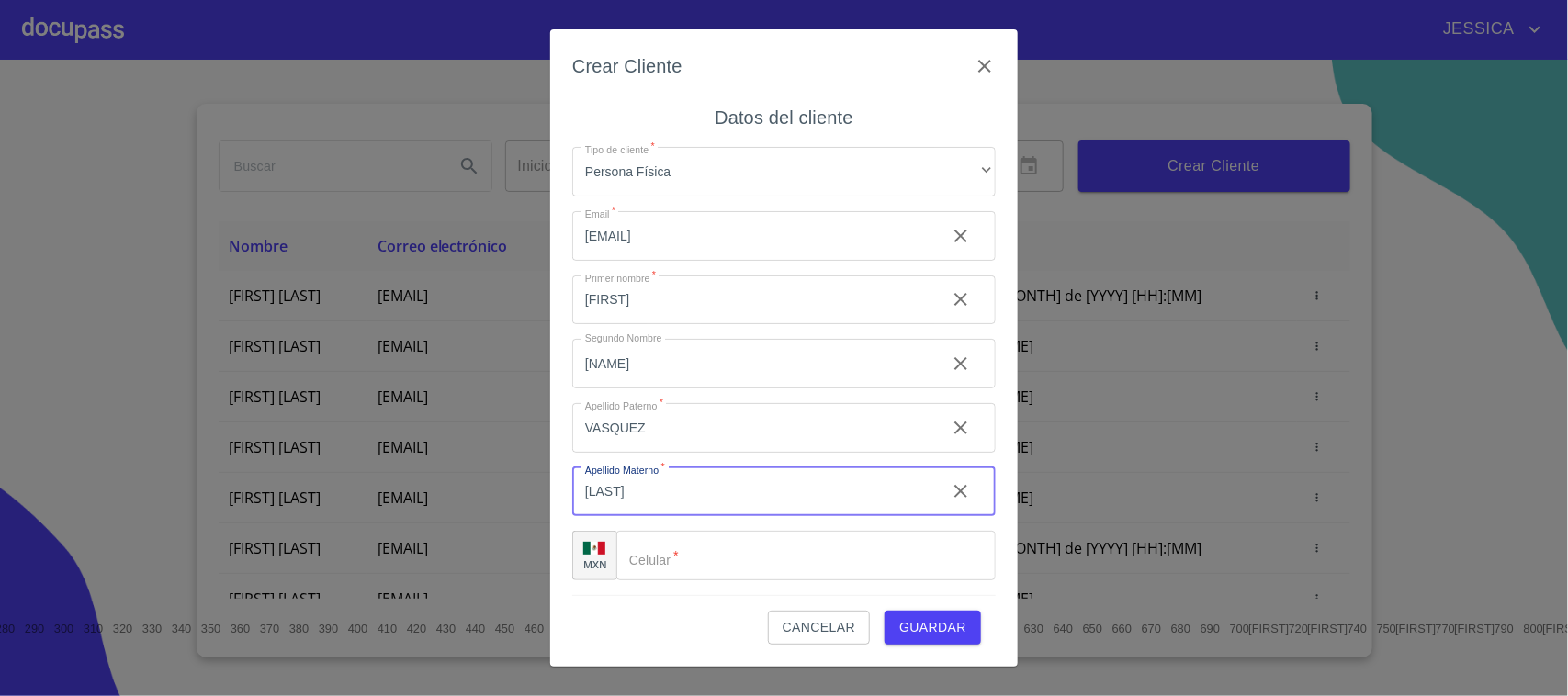 type on "[LAST]" 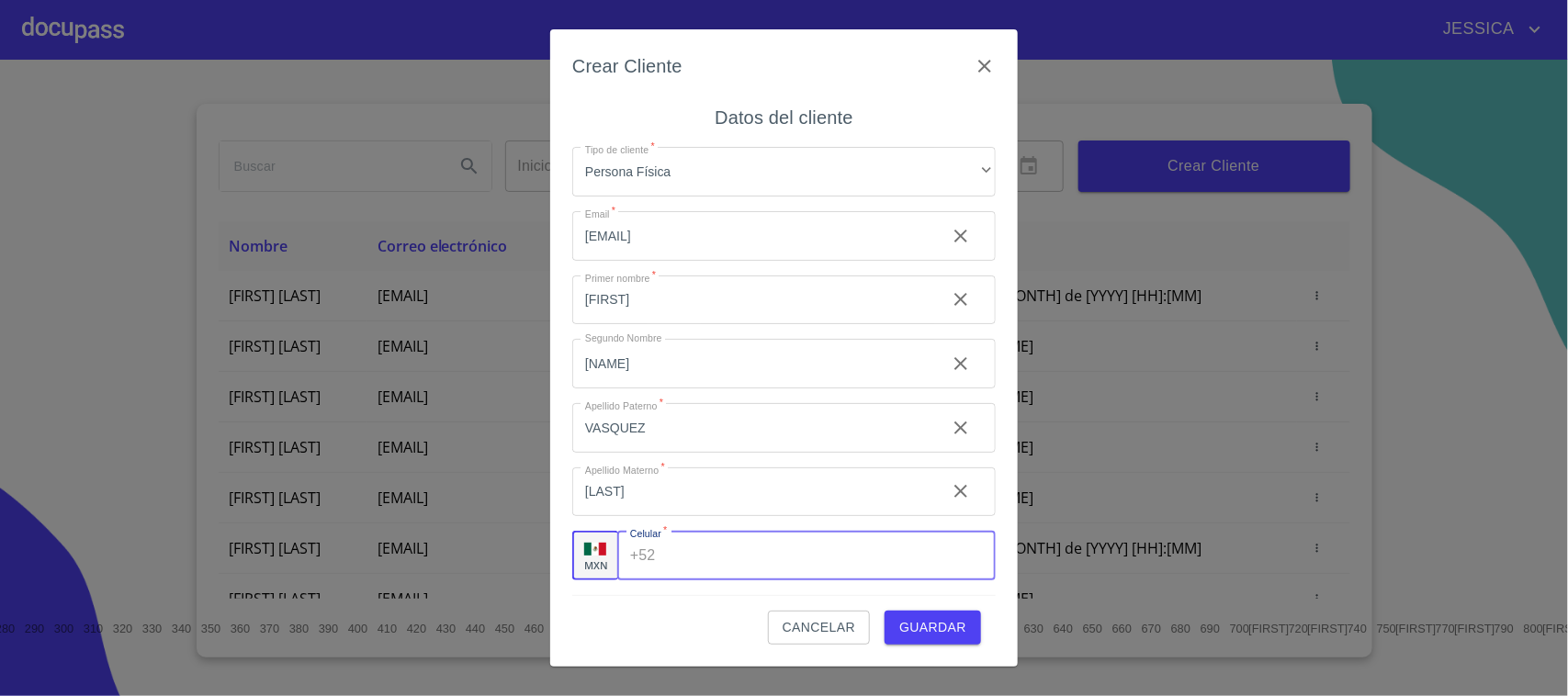 click on "Tipo de cliente   *" at bounding box center (829, 556) 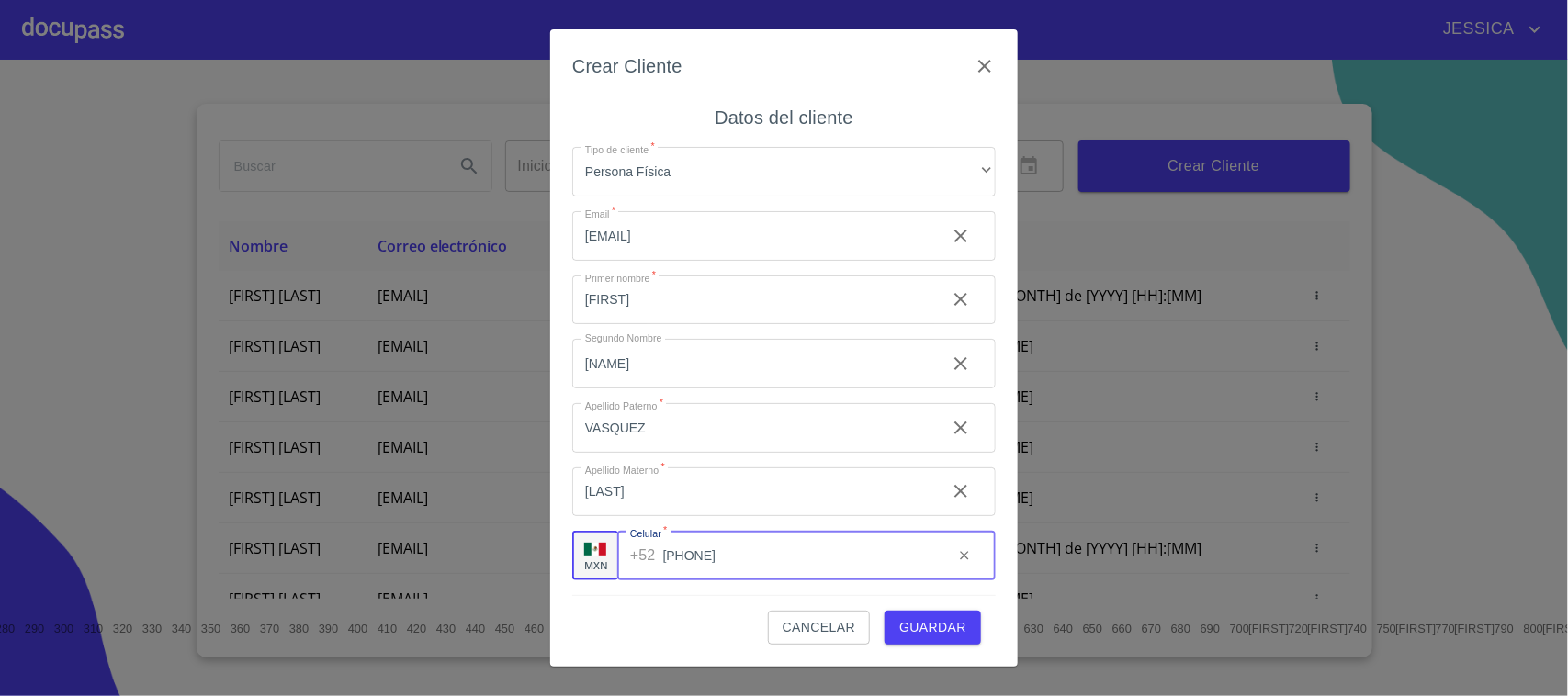 type on "[PHONE]" 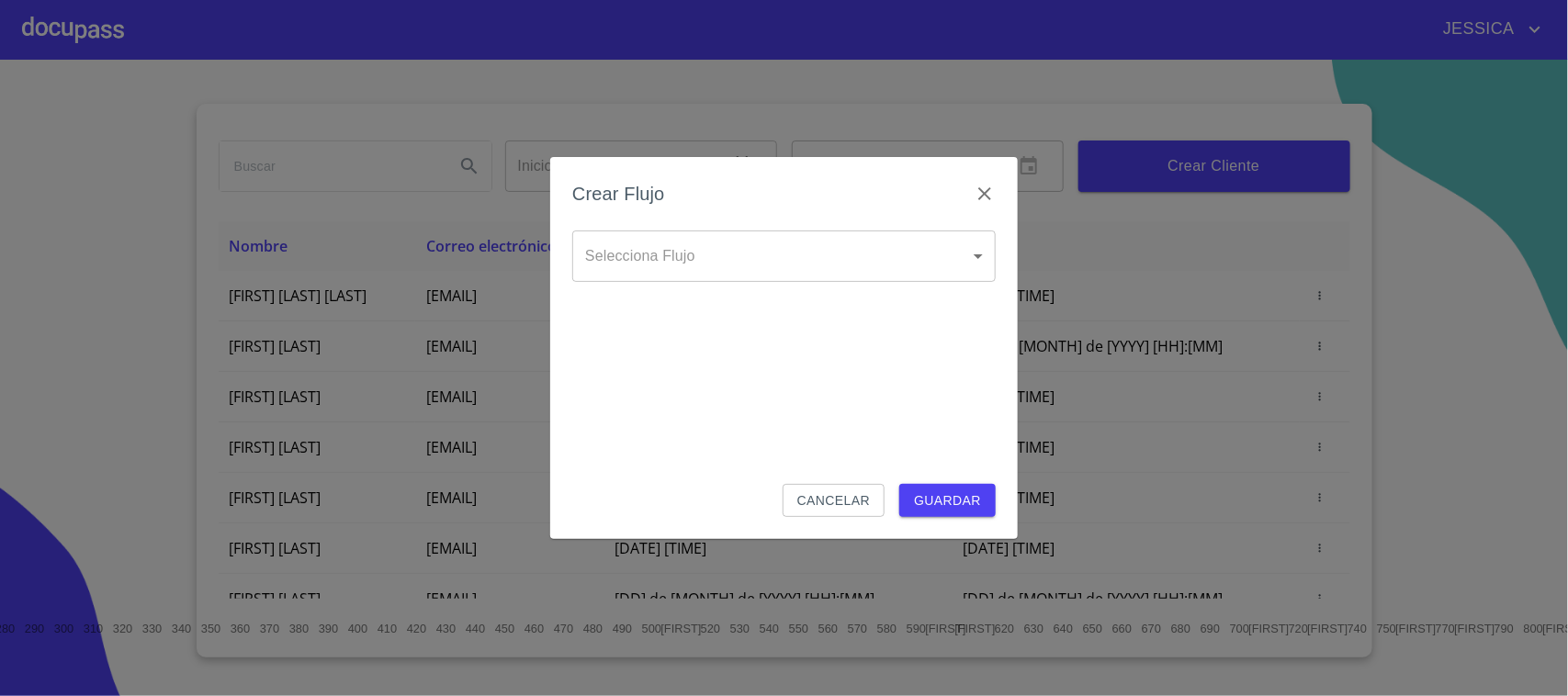 click on "JESSICA Inicio ​ Fin ​ Crear Cliente Nombre   Correo electrónico   Registro   Edición     [FIRST] [LAST] [LAST] [EMAIL] [DATE] [TIME] [DATE] [TIME] [FIRST] [LAST] [EMAIL] [DATE] [TIME] [DATE] [TIME] [FIRST] [LAST] [EMAIL] [DATE] [TIME] [DATE] [TIME] [FIRST] [LAST] [EMAIL] [DATE] [TIME] [DATE] [TIME] [FIRST] [LAST] [EMAIL] [DATE] [TIME] [DATE] [TIME] [FIRST] [LAST] [EMAIL] [DATE] [TIME] [DATE] [TIME] [FIRST] [LAST] [EMAIL] [DATE] [TIME] [DATE] [TIME] [FIRST] [LAST] [EMAIL] [DATE] [TIME] [DATE] [TIME] [FIRST] [LAST] [EMAIL] [DATE] [TIME] [DATE] [TIME] [FIRST] [LAST] [EMAIL] [DATE] [TIME] [DATE] [TIME] 1 2 3 4 5 6 7 8 9 10" at bounding box center [784, 348] 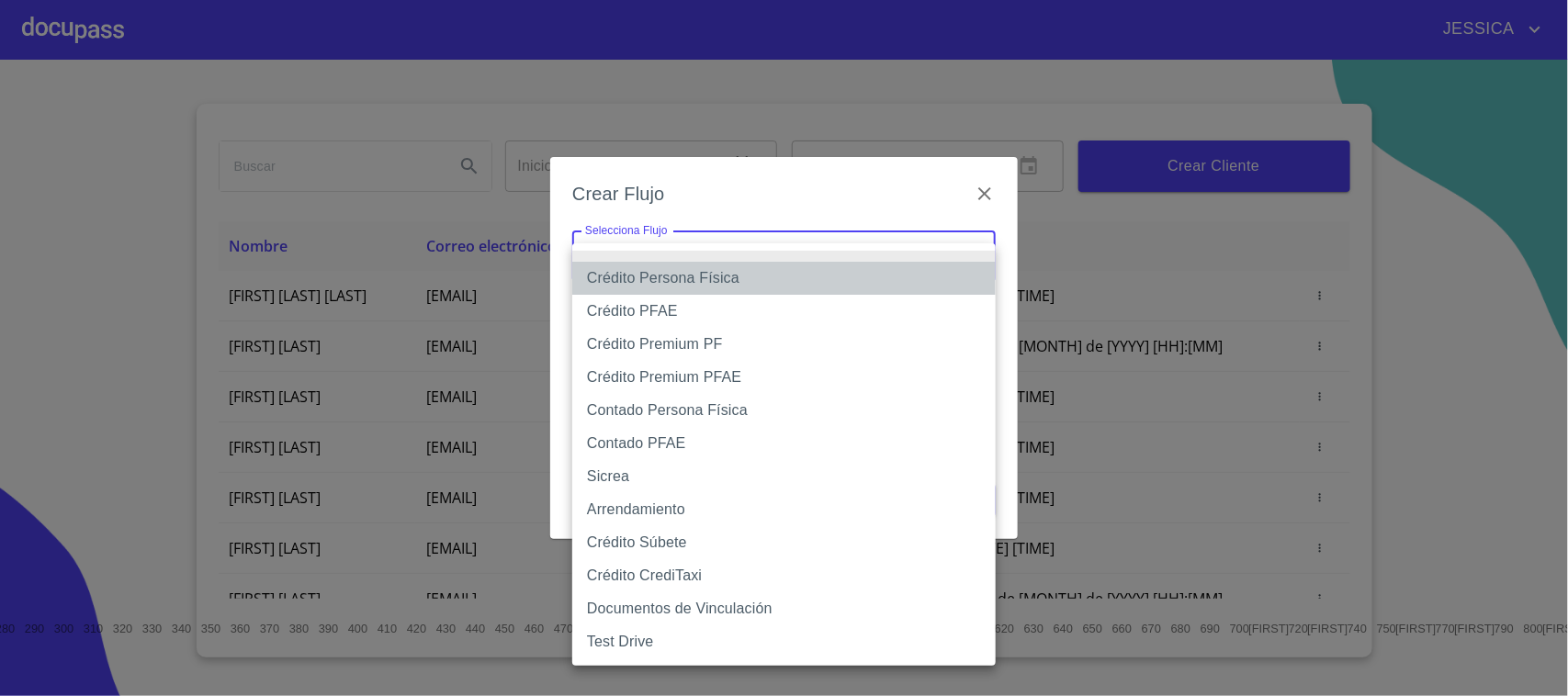 click on "Crédito Persona Física" at bounding box center (784, 278) 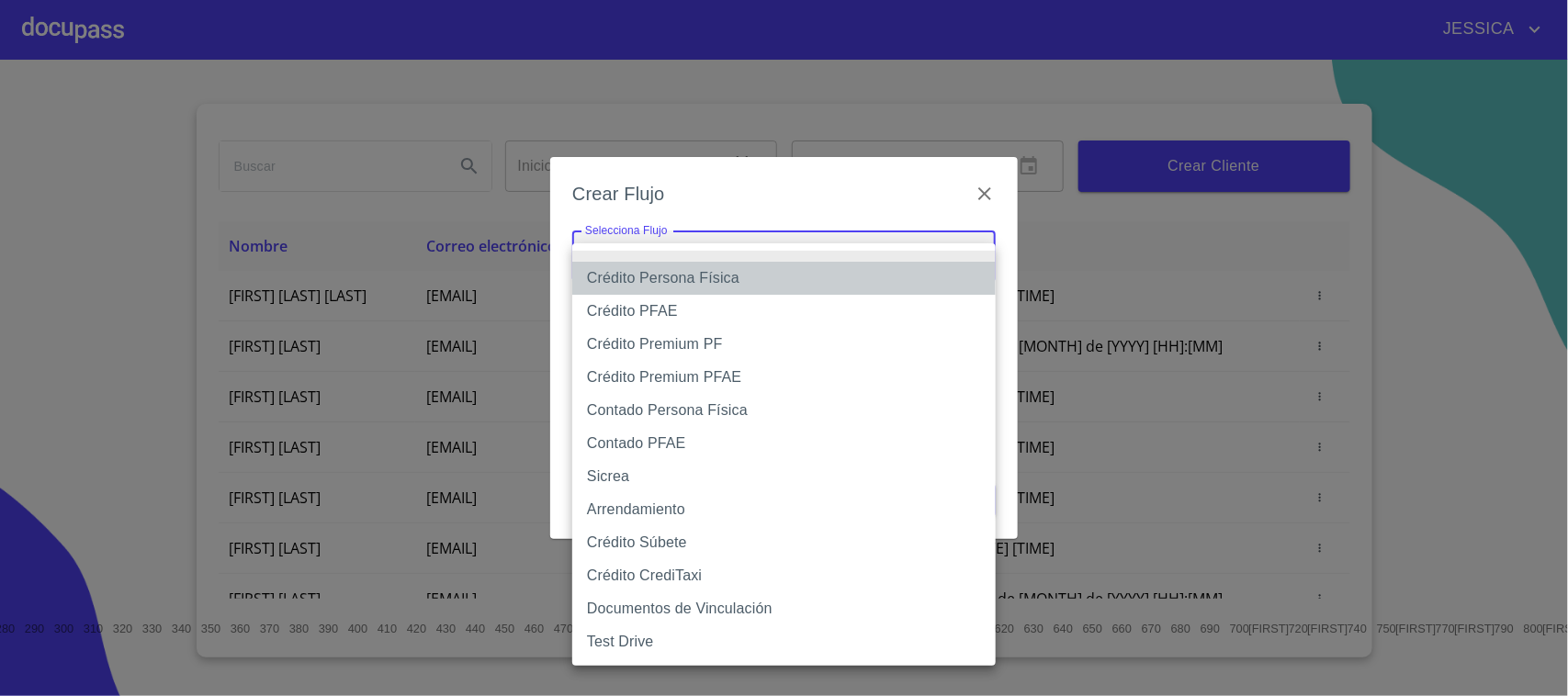 type on "[ID]" 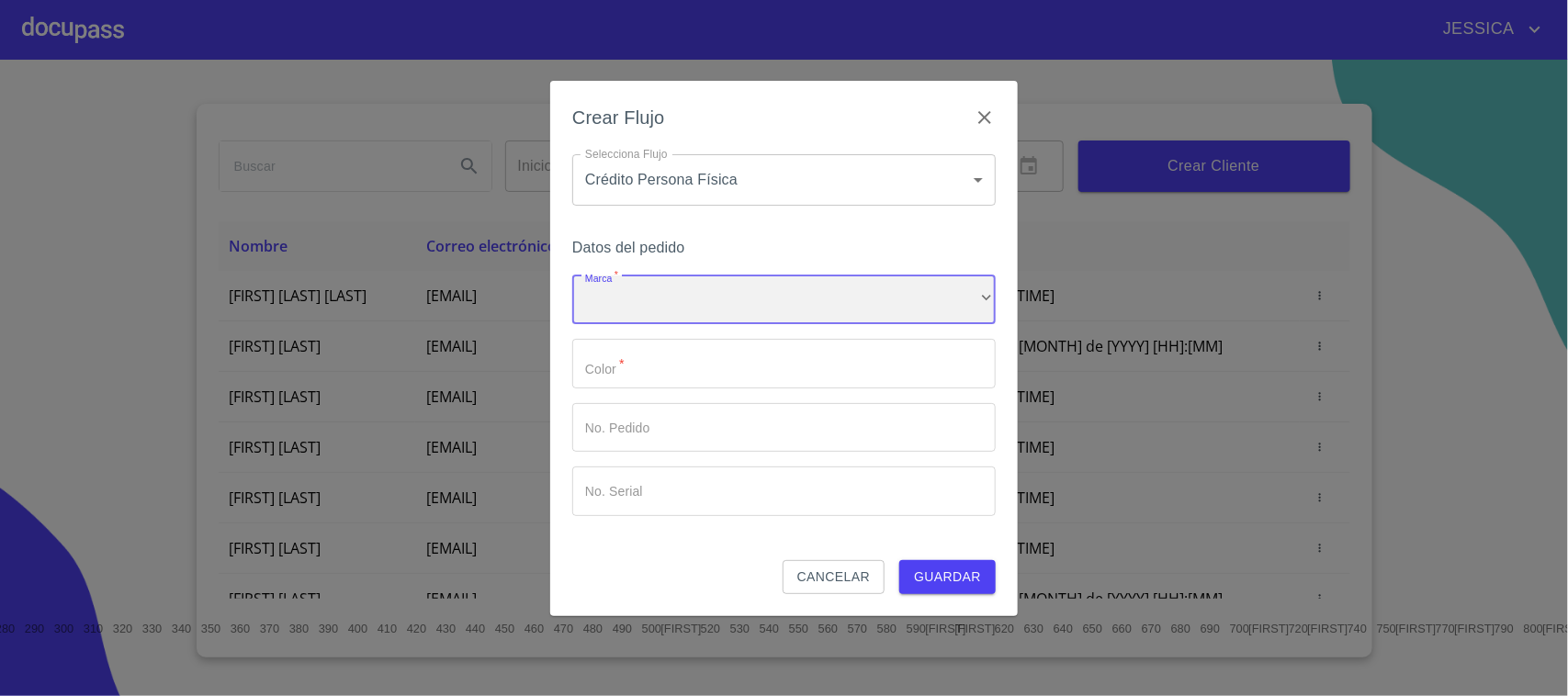 click on "​" at bounding box center [784, 300] 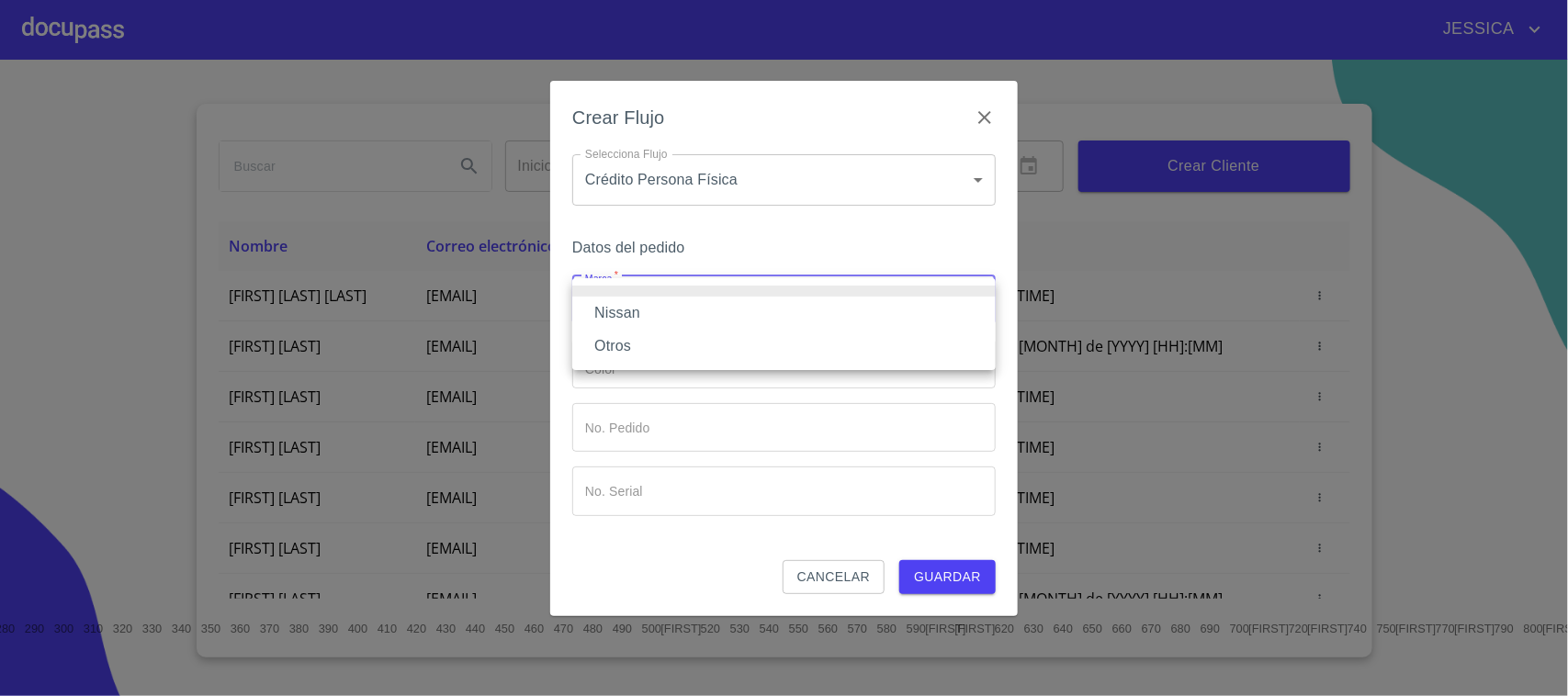 click on "Nissan" at bounding box center (784, 313) 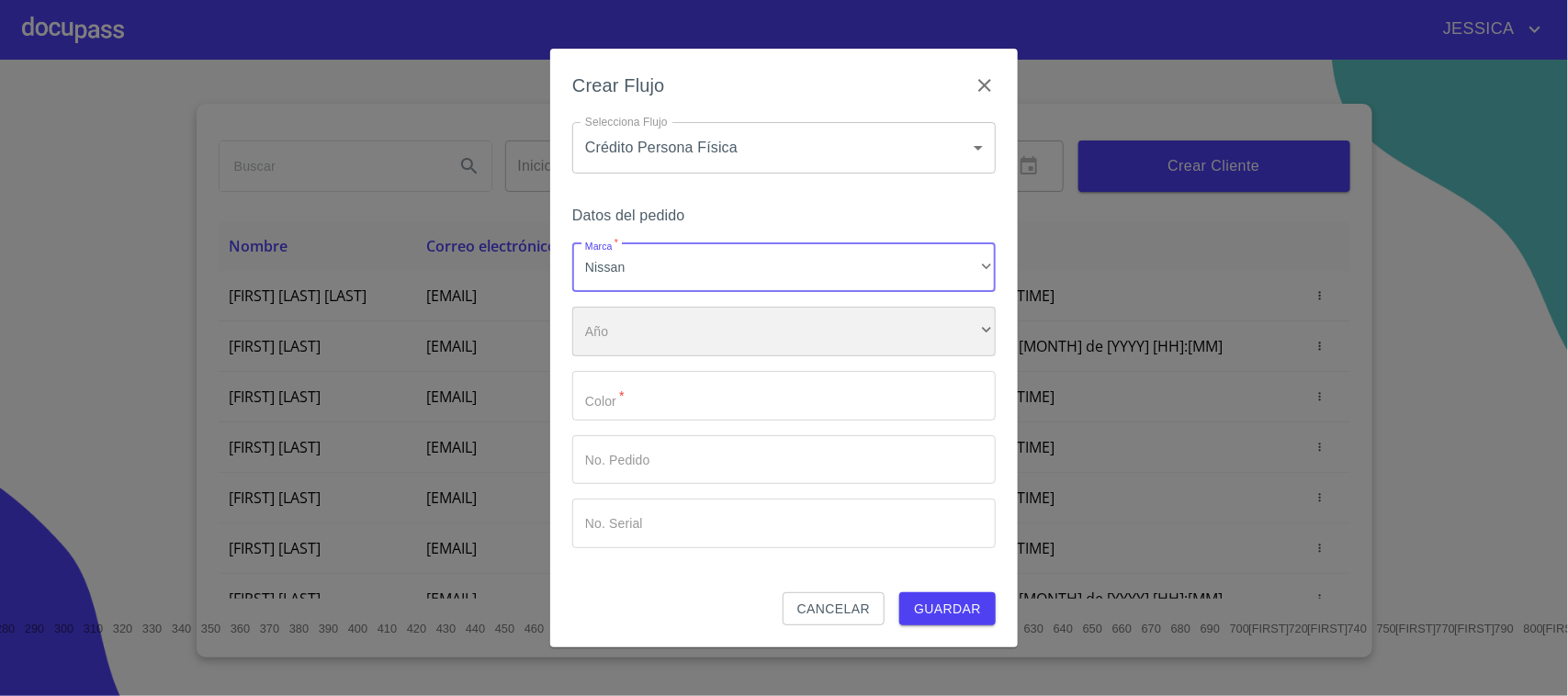 click on "​" at bounding box center [784, 331] 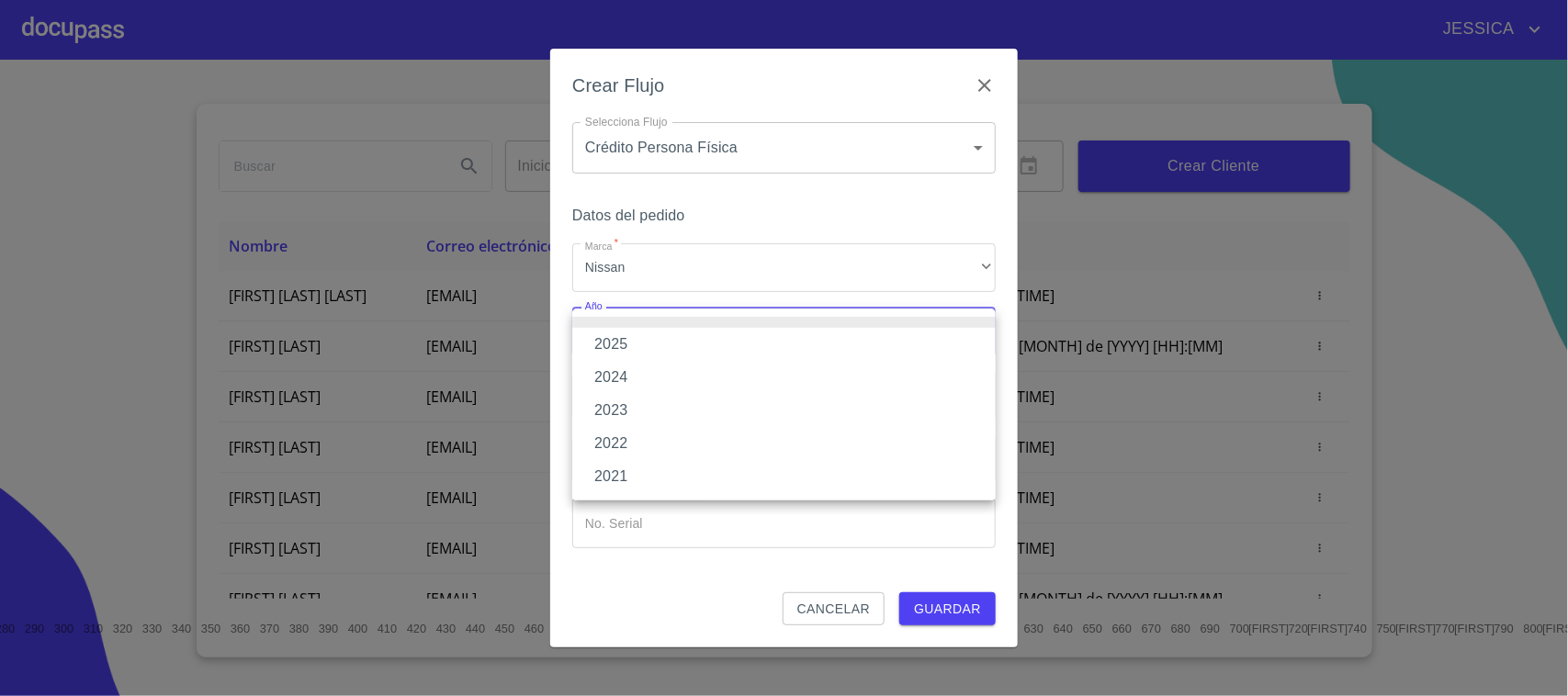 click on "2021" at bounding box center (784, 477) 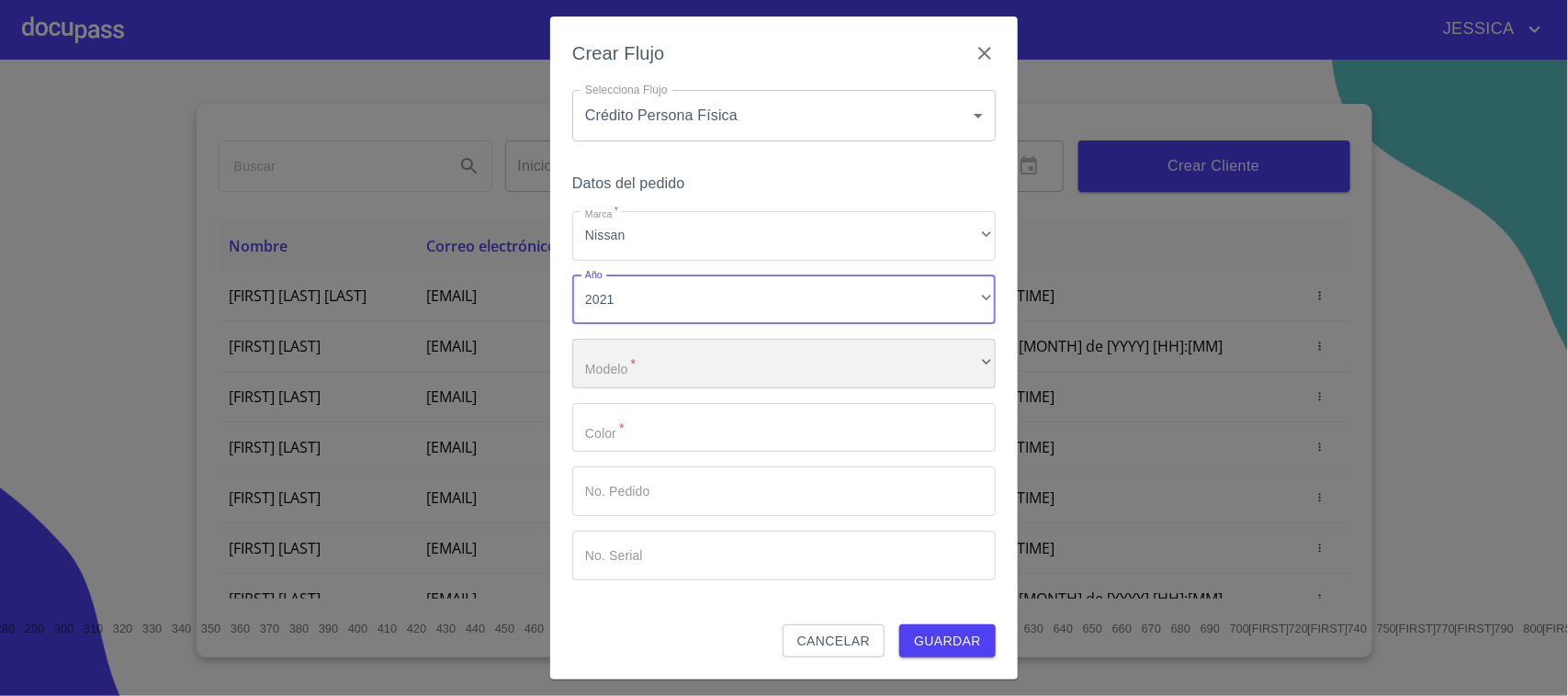click on "​" at bounding box center [784, 364] 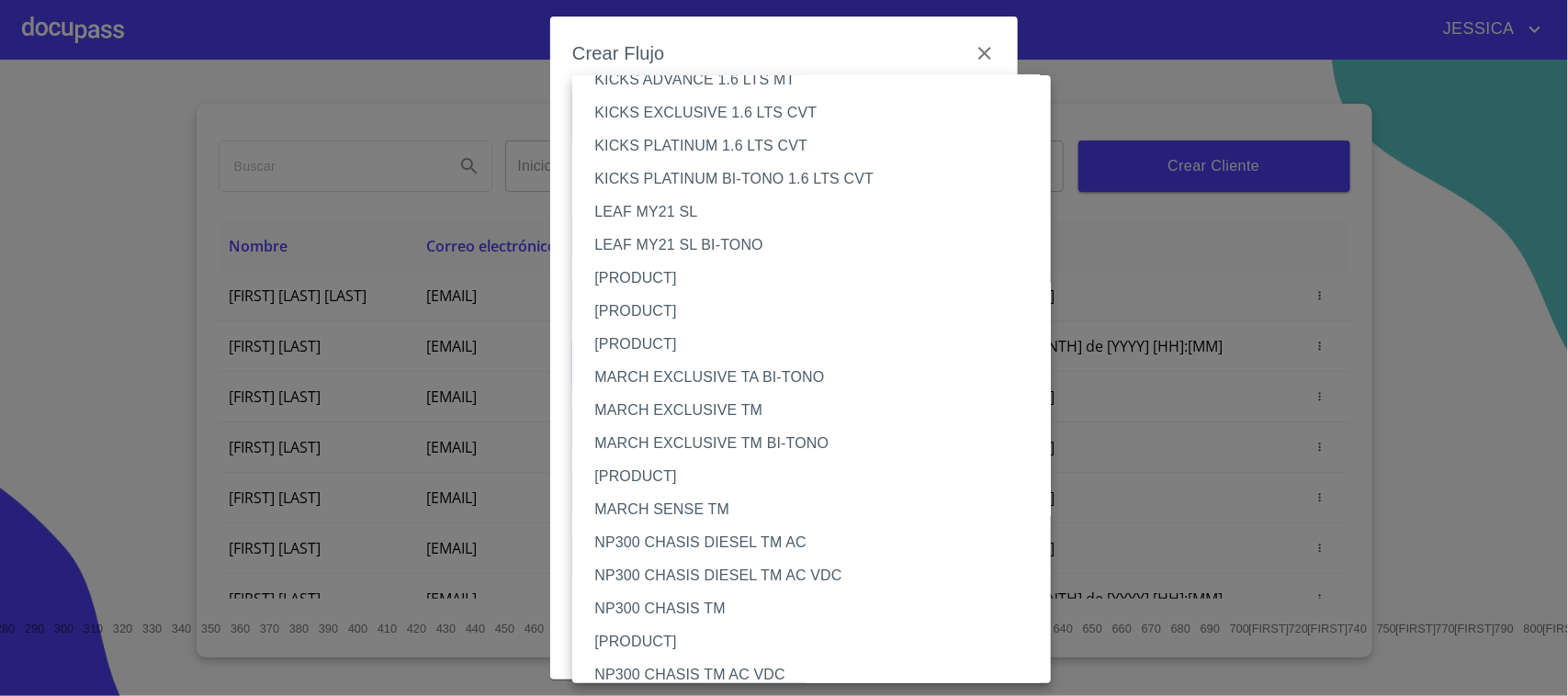 scroll, scrollTop: 459, scrollLeft: 0, axis: vertical 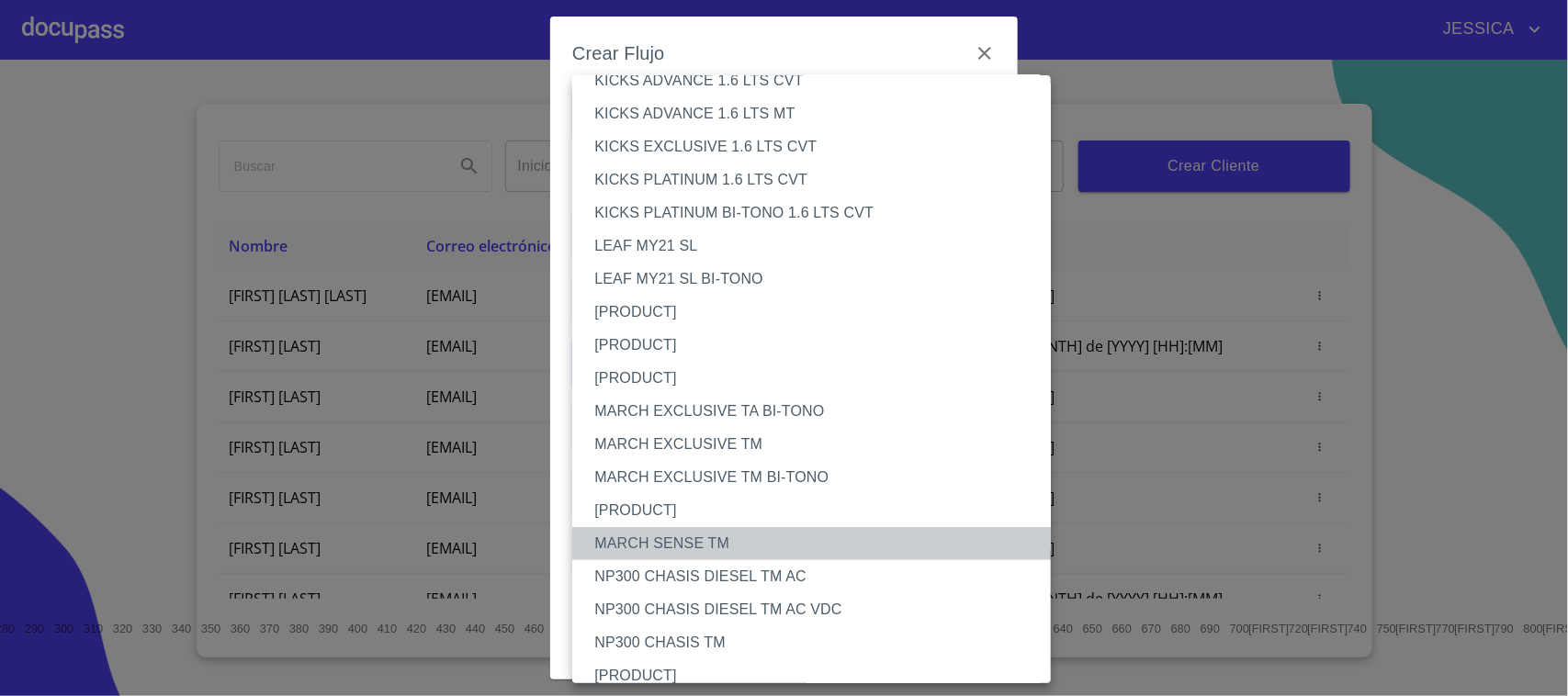 click on "MARCH SENSE TM" at bounding box center (820, 544) 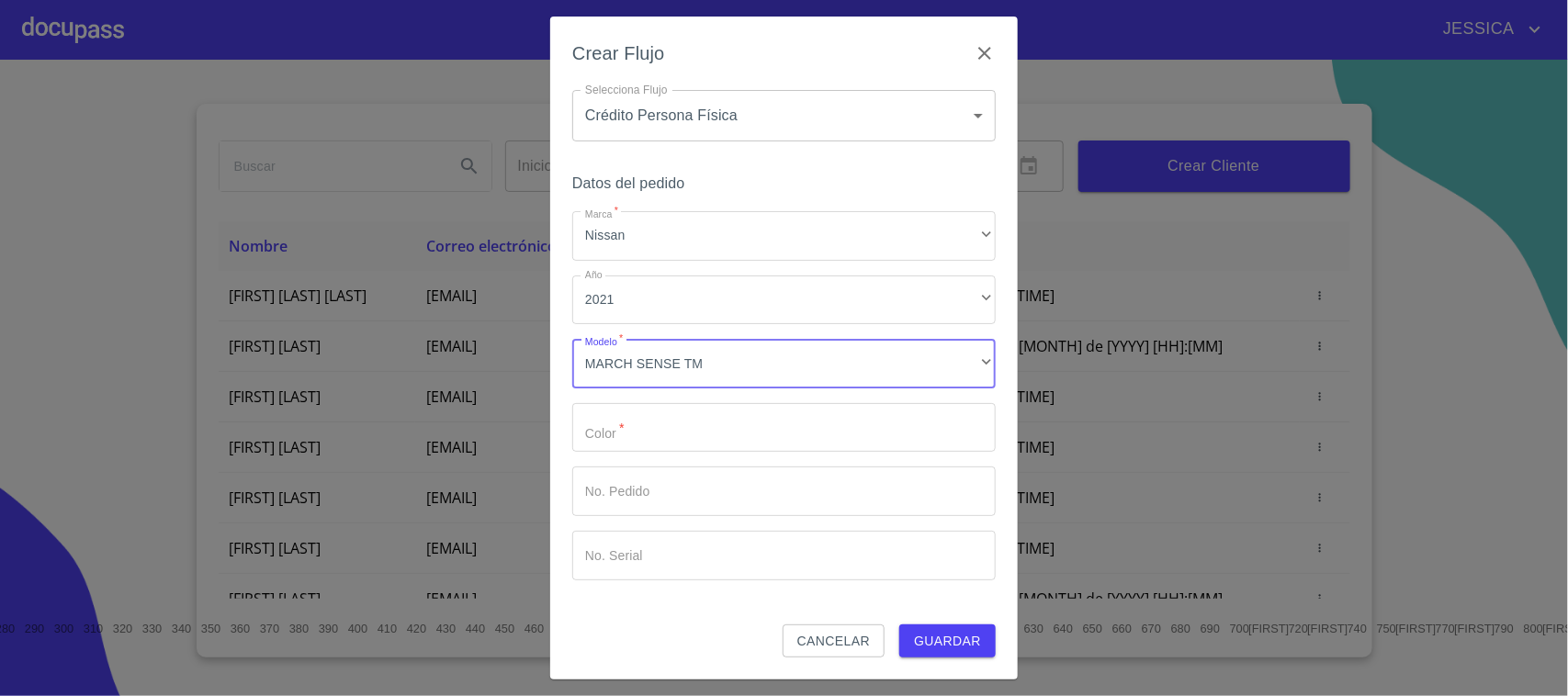 click on "Marca   *" at bounding box center (784, 428) 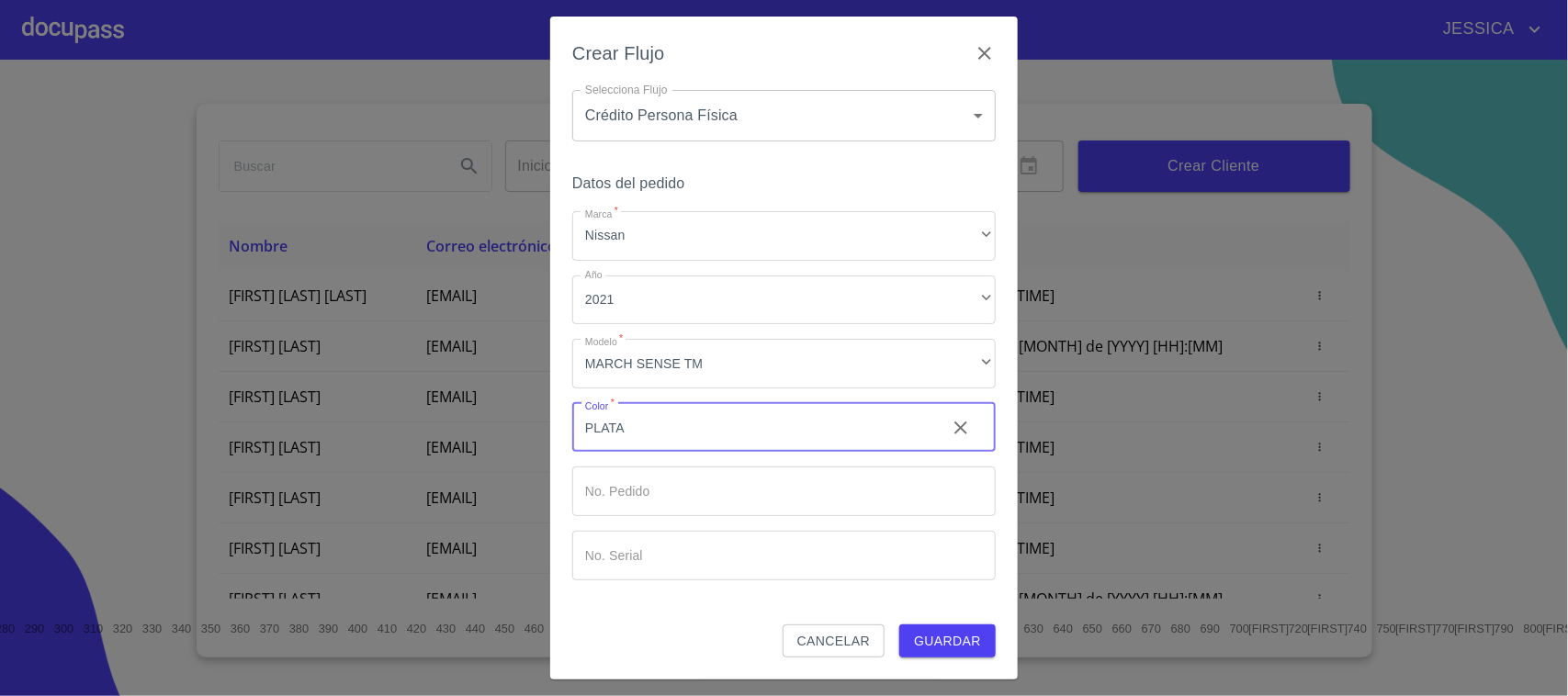 type on "PLATA" 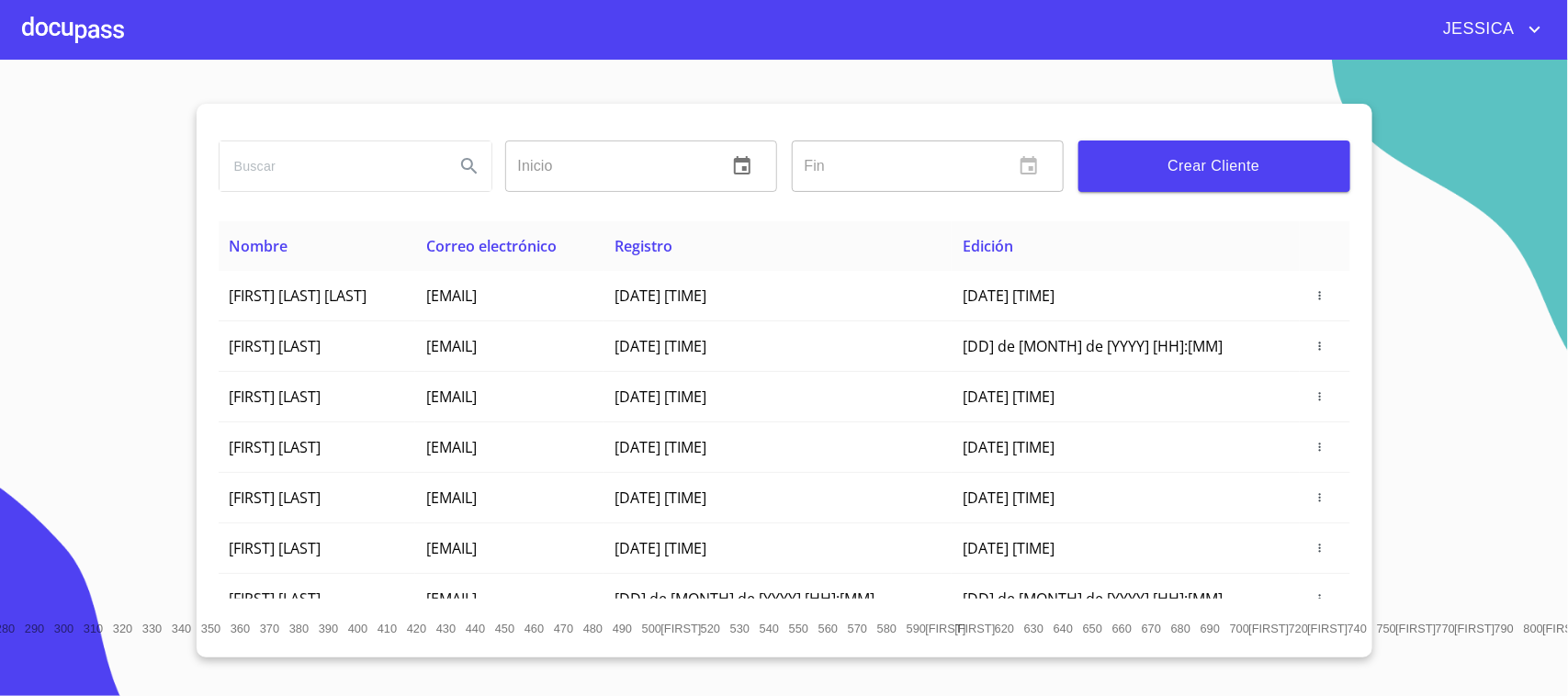 click at bounding box center (73, 29) 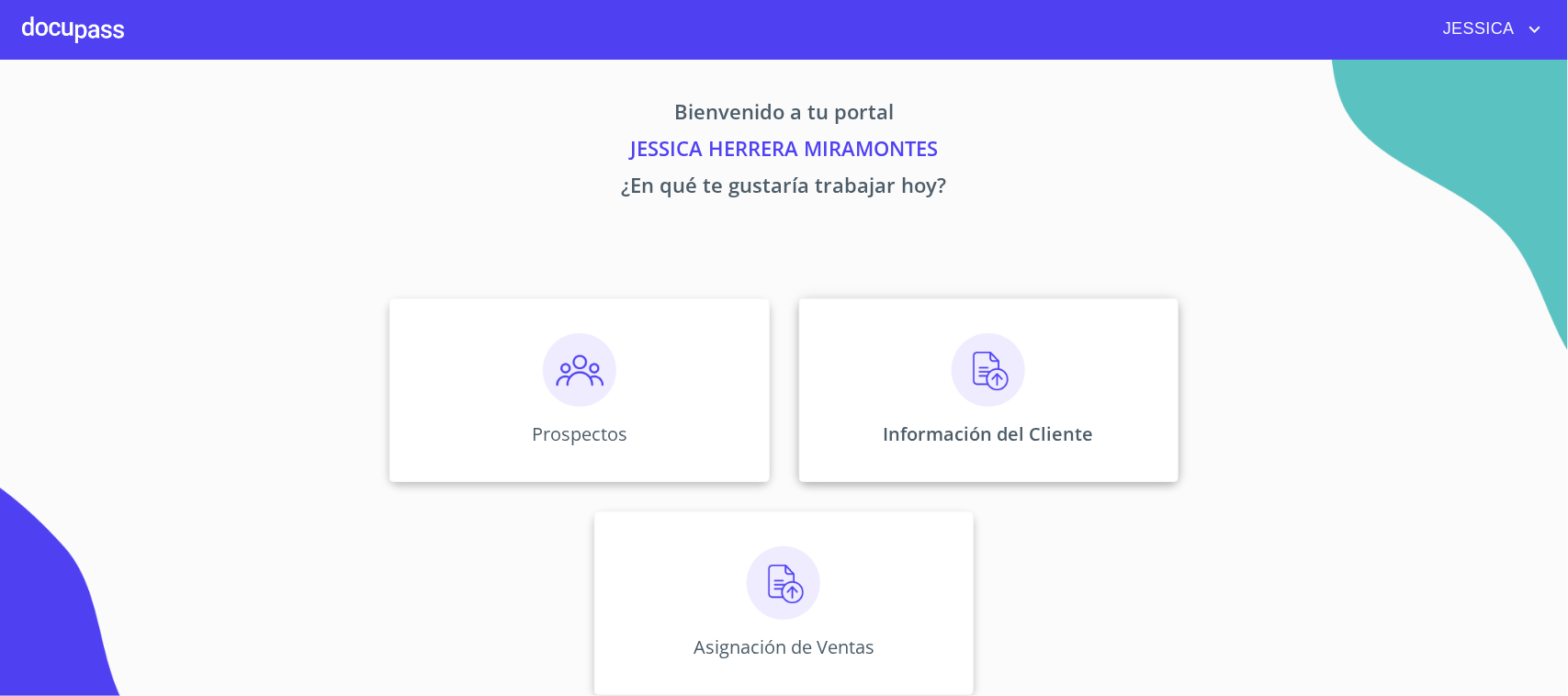 click on "Información del Cliente" at bounding box center [988, 390] 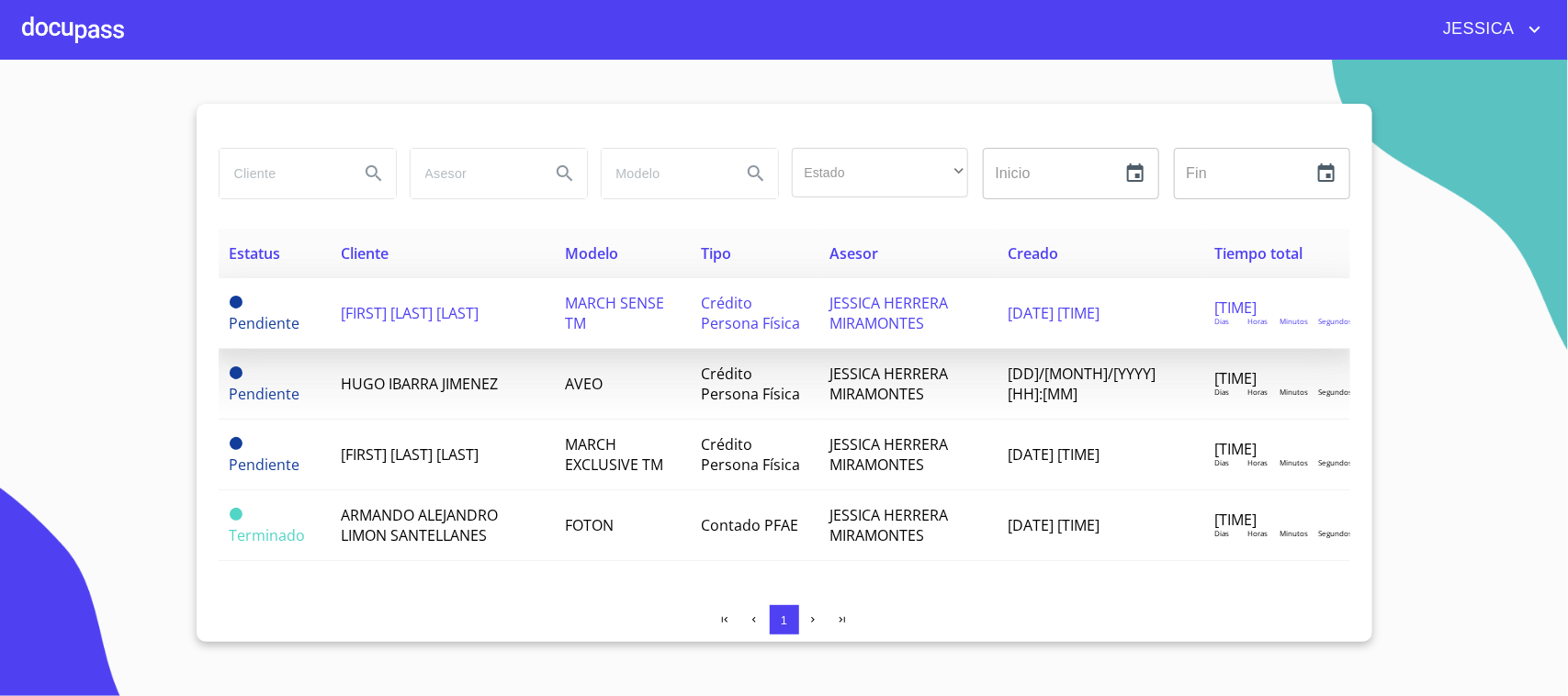 click on "[FIRST] [LAST] [LAST]" at bounding box center (410, 313) 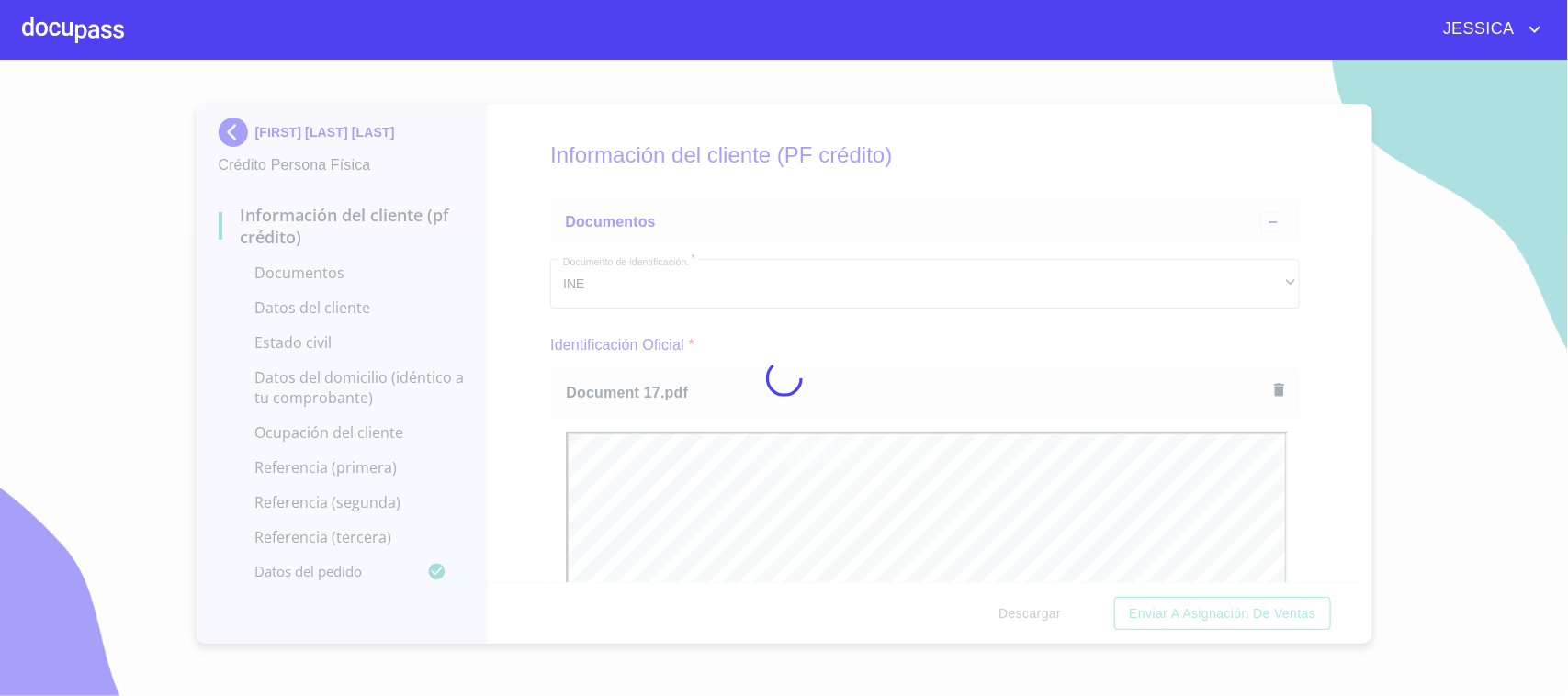 scroll, scrollTop: 0, scrollLeft: 0, axis: both 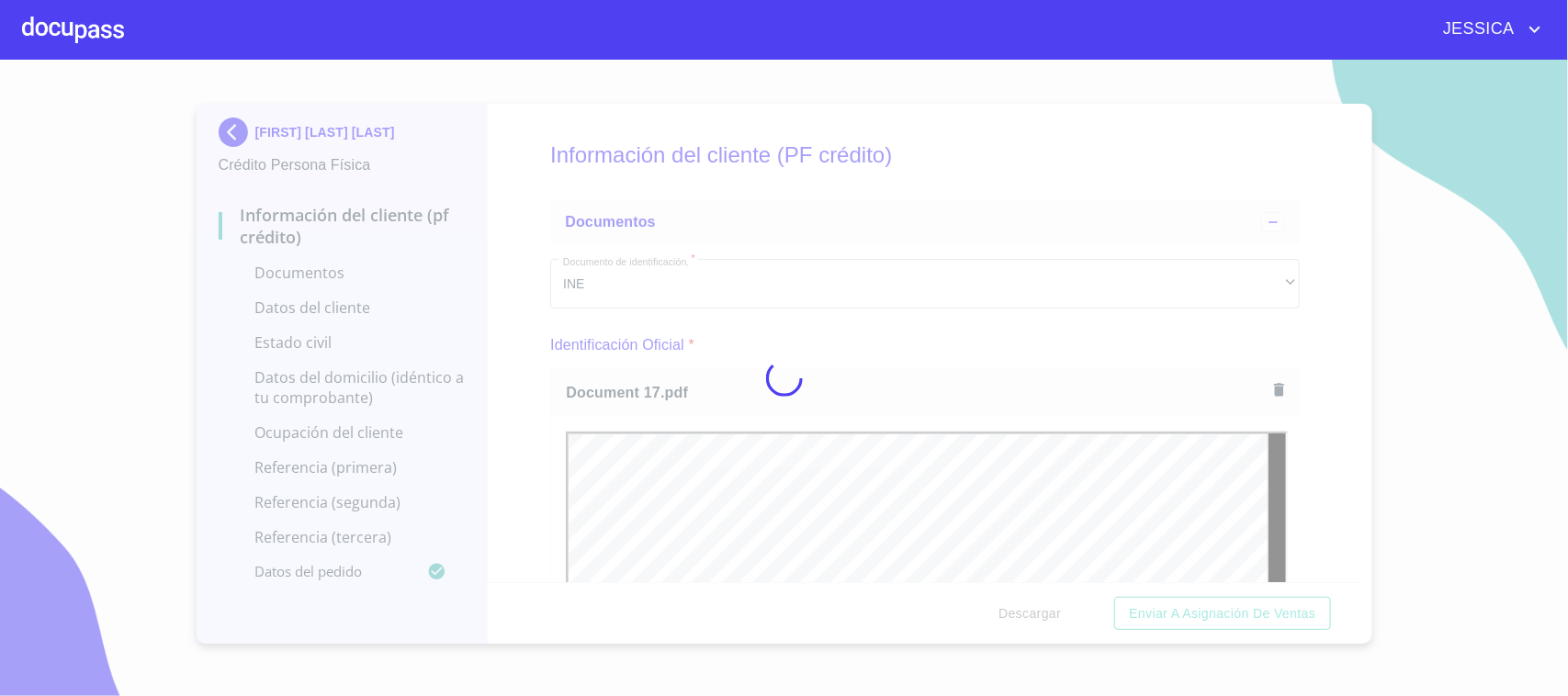 drag, startPoint x: 1486, startPoint y: 356, endPoint x: 1468, endPoint y: 365, distance: 20.12461 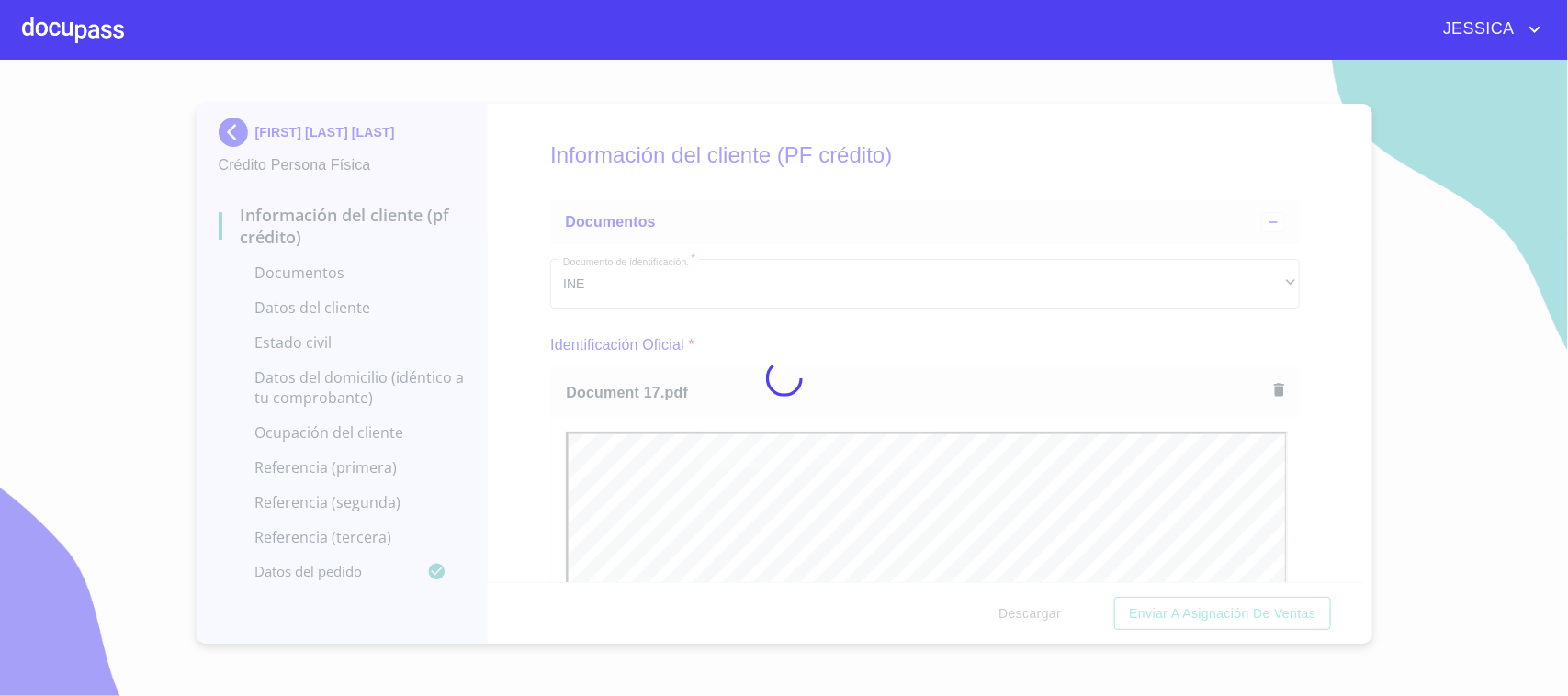 scroll, scrollTop: 0, scrollLeft: 0, axis: both 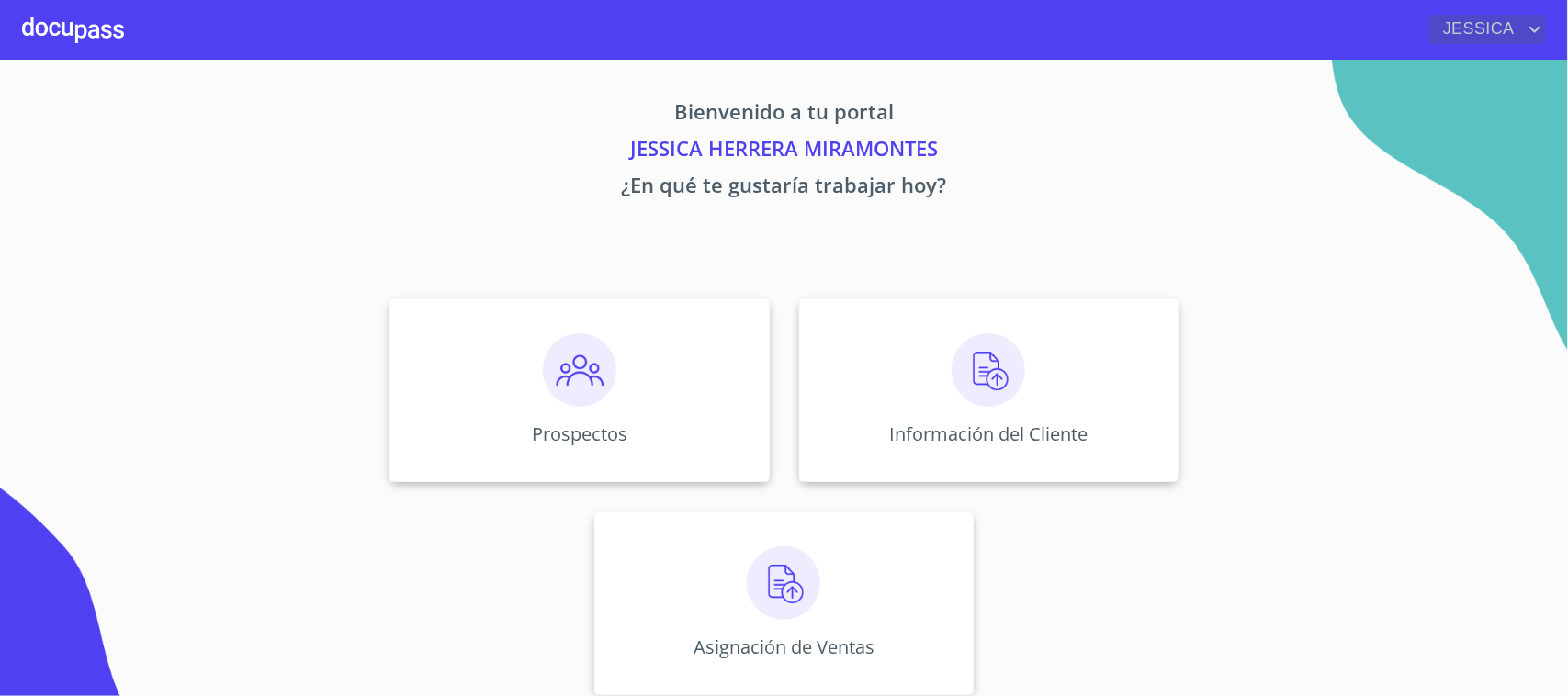 click on "JESSICA" at bounding box center (1476, 29) 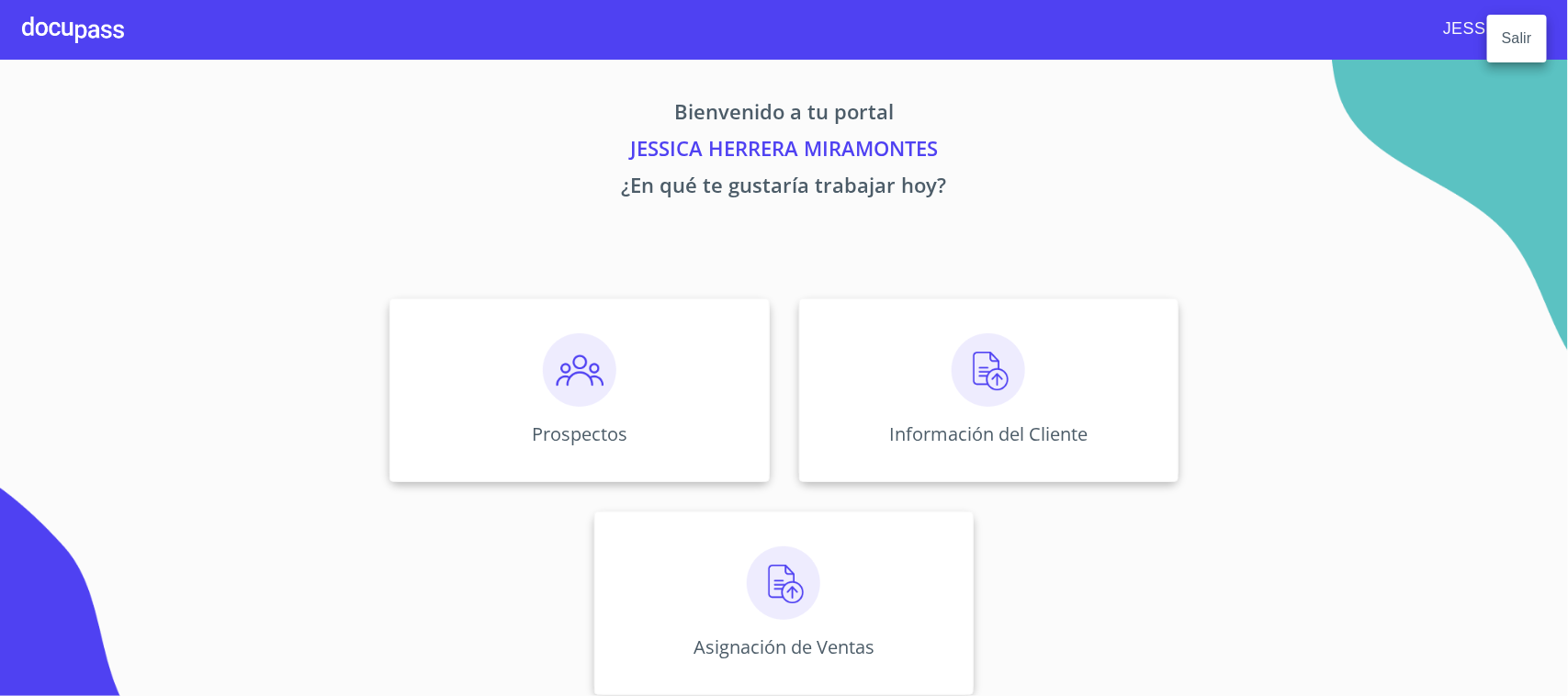 click on "Salir" at bounding box center [1517, 39] 